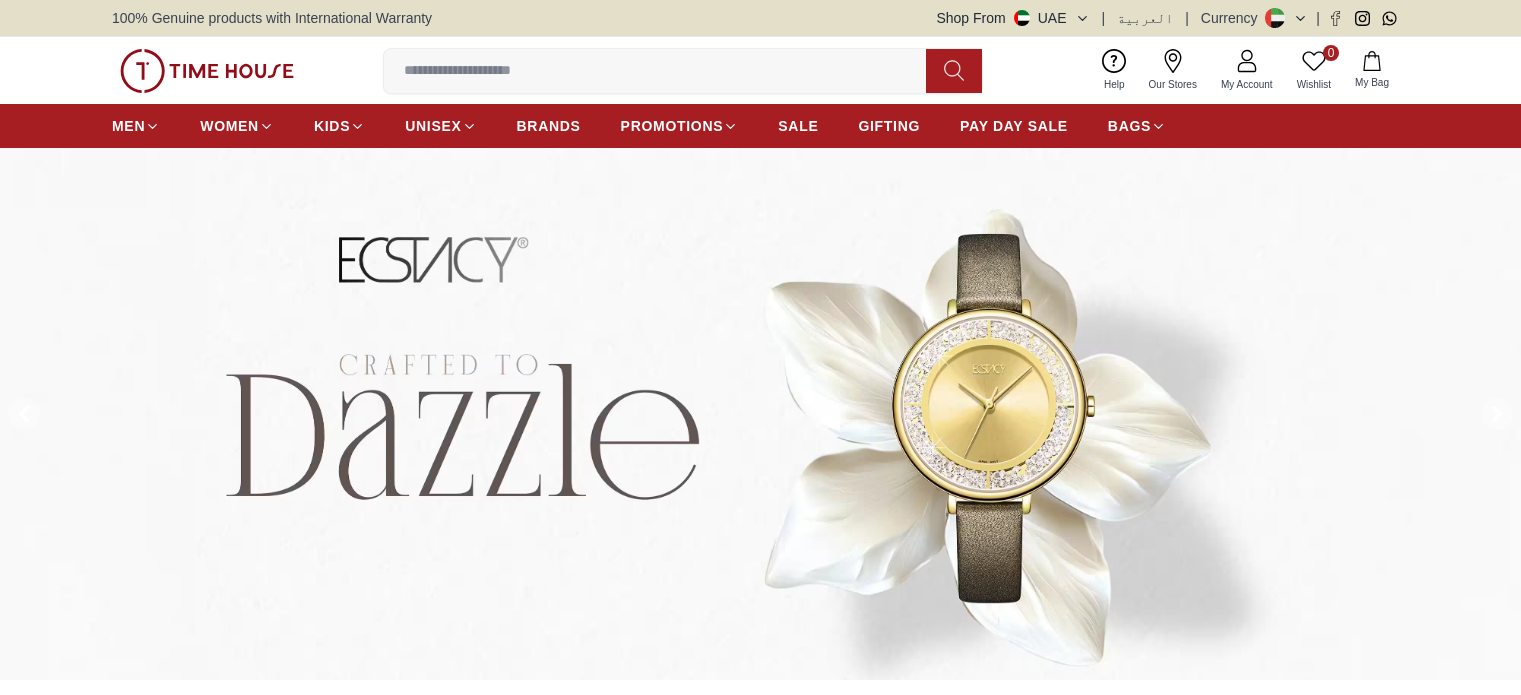 scroll, scrollTop: 0, scrollLeft: 0, axis: both 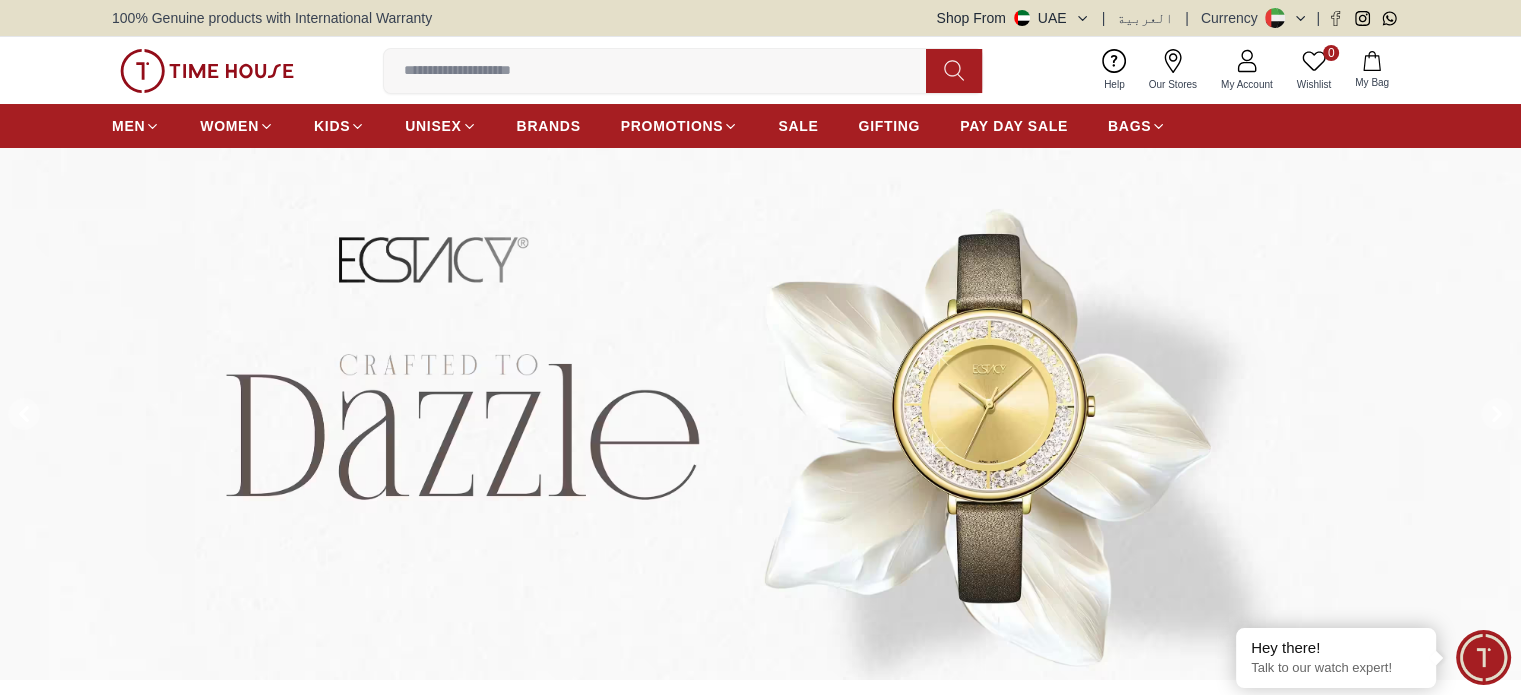 click at bounding box center [760, 414] 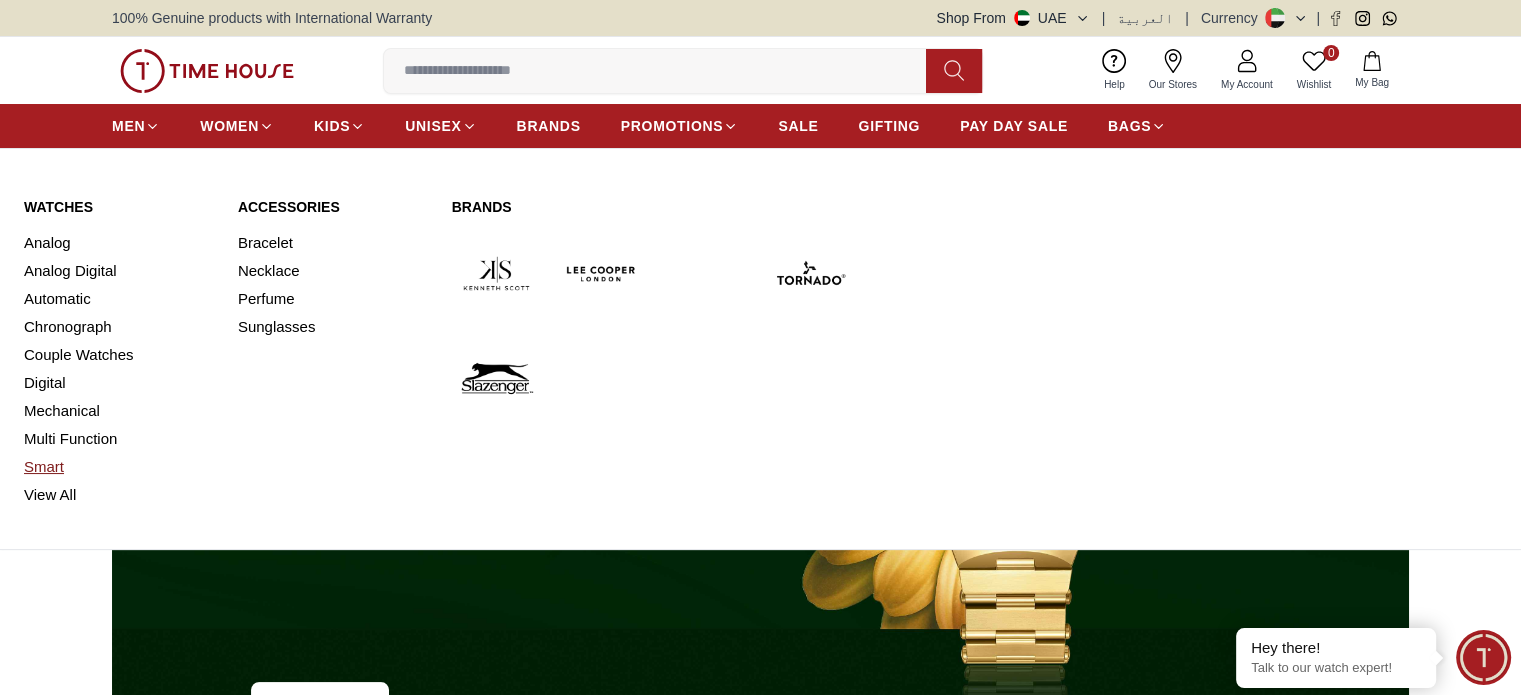 click on "Smart" at bounding box center (119, 467) 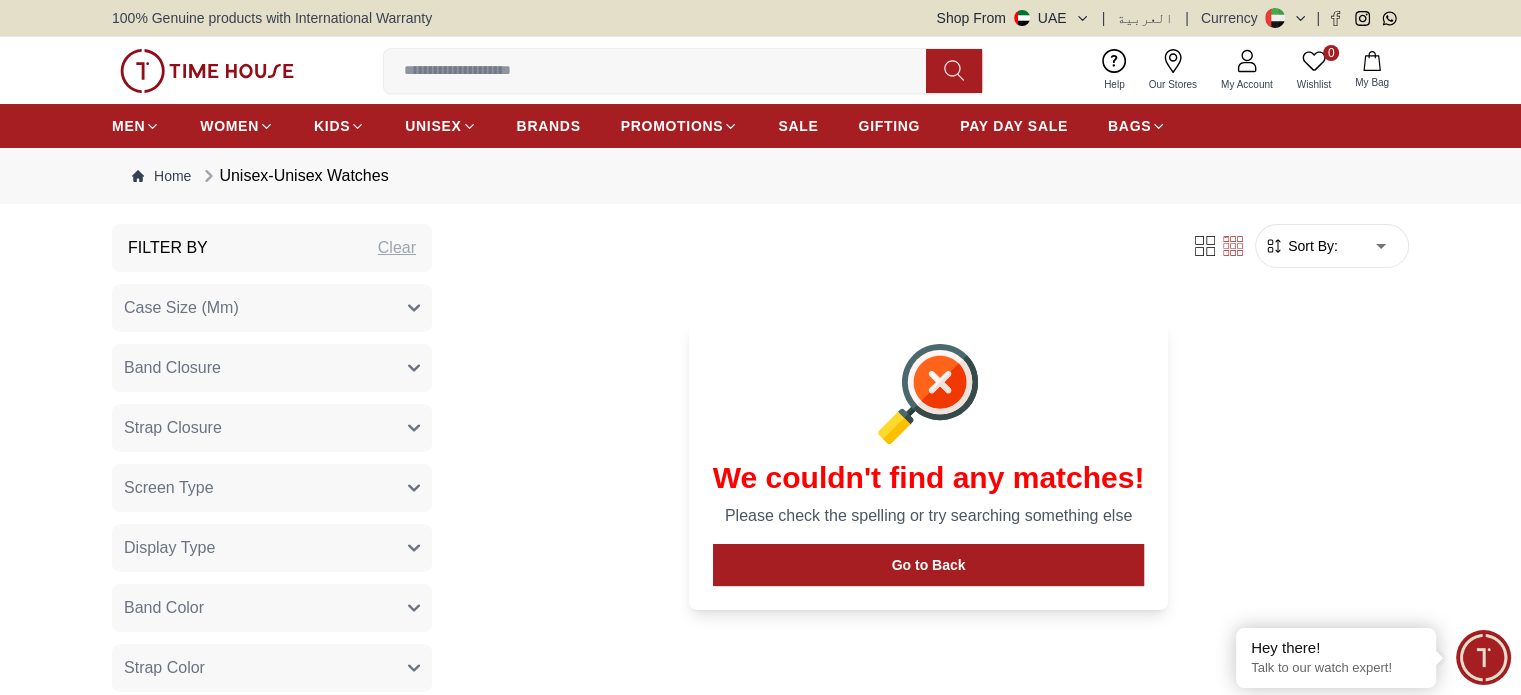 click on "Filter By Clear Case Size (Mm) 36.3 34 28.6 34.9 Band Closure Clasp Buckle Tang Buckle Adjustable Clasp Fold-over Clasp Foldover Clasp Strap Closure Clasp Buckle Triple-fold Clasp Adjustable Clasp Deployment Clasp Buckle Clasp Screen Type Amoled TFT LCD Display Display Type Analog Mechanical Chronograph Analog-Digital Digital Smart Watch Smart HD-IPS Band Color Silver Green Dark Blue Red Black Rose Gold Gold Pink Blue Grey White Burgundy Beige Orange Black  /  Silver Black & Brown Orange & Grey Khaki Strap Color Silver Green Gold Black Brown Grey Blue White Orange Dial Color Black Silver Grey White Yellow Pink Red Multi Color Orange Blue Green Gold/Black Multicolor Watch Type Casual Smart Watch Vintage Smart Dial Shape Round Square Circle Octagonal Rectangular Strap Material Stainless Steel Resin Leather Metal Band Material Metal Silicone Leather Stainless Steel Nylon Silicone & Leather Silicone & Nylon Resin Stainless steel Resin Band Gender Men Unisex Price 1 1000 AED 1.00 - AED 1000.00 Filter Sort By:" at bounding box center (760, 728) 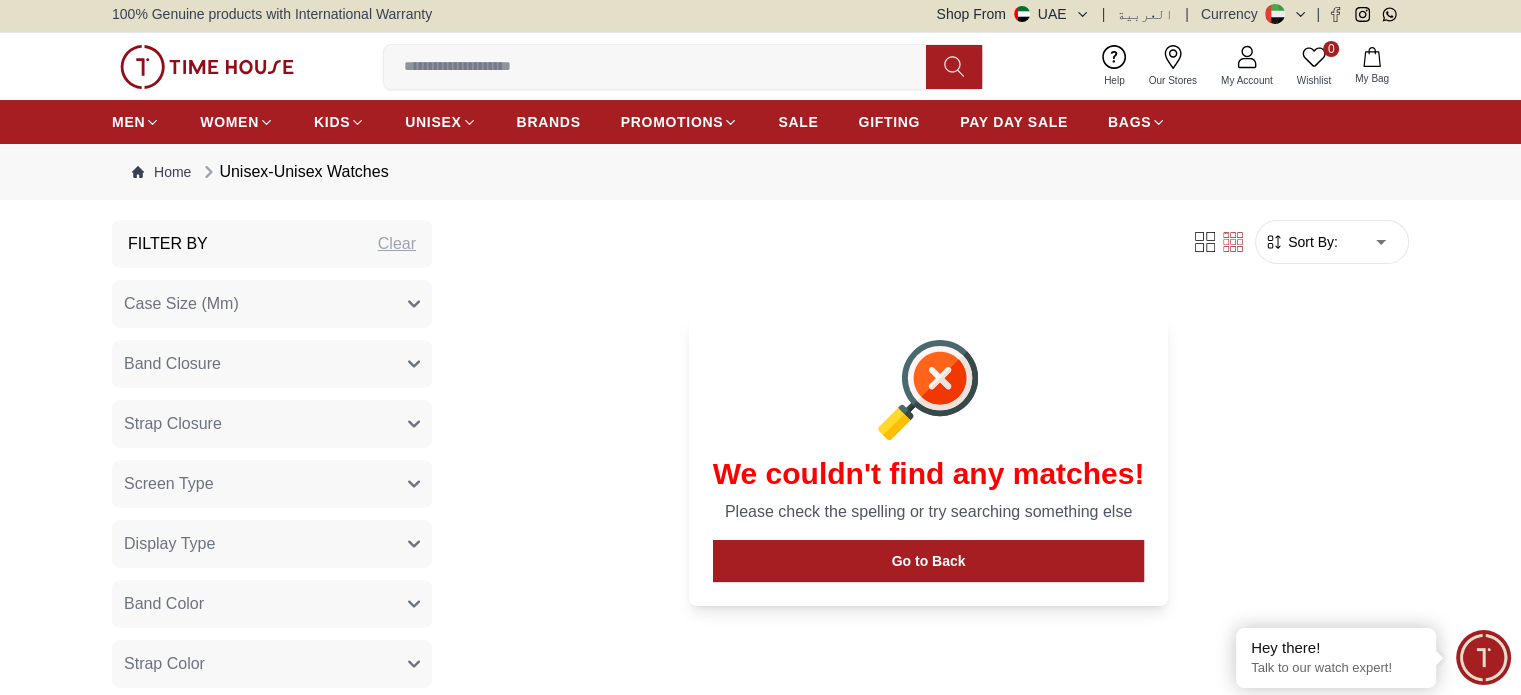 scroll, scrollTop: 0, scrollLeft: 0, axis: both 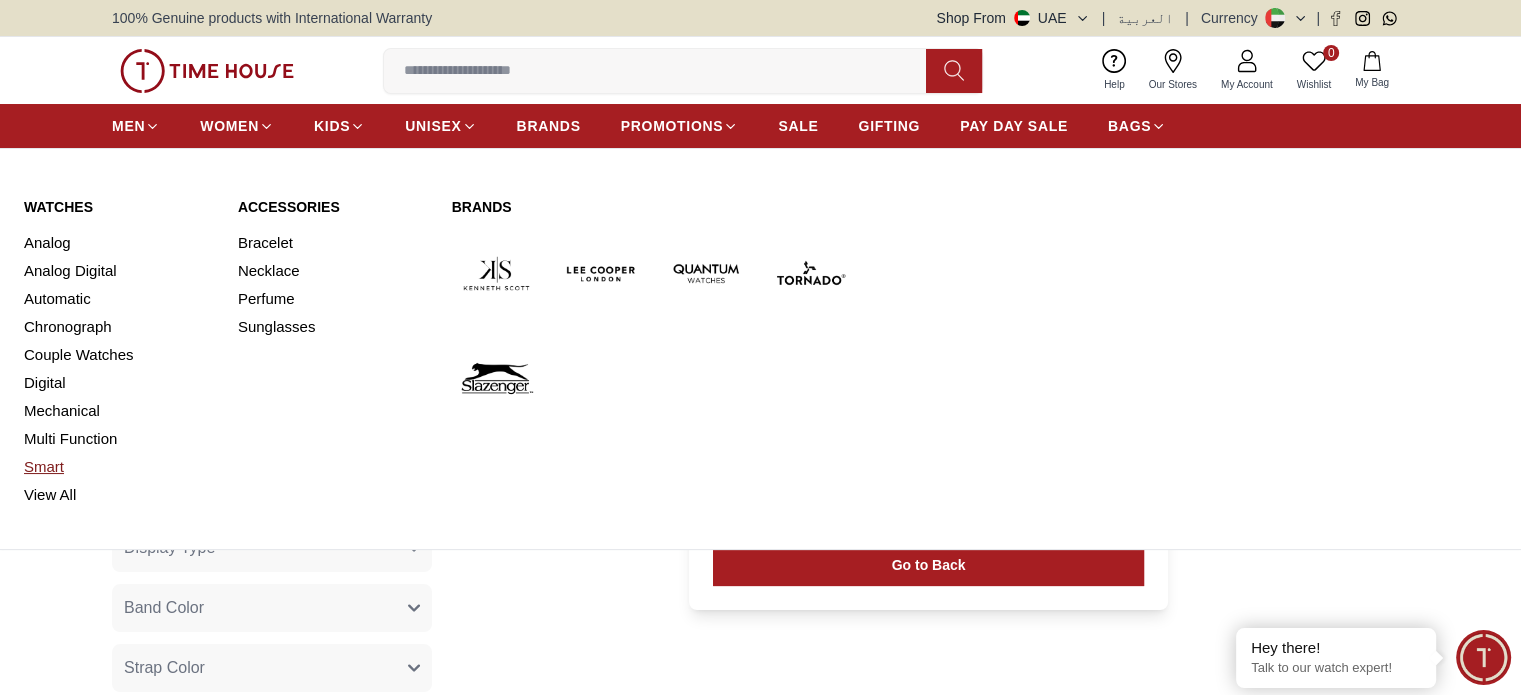 click on "Smart" at bounding box center (119, 467) 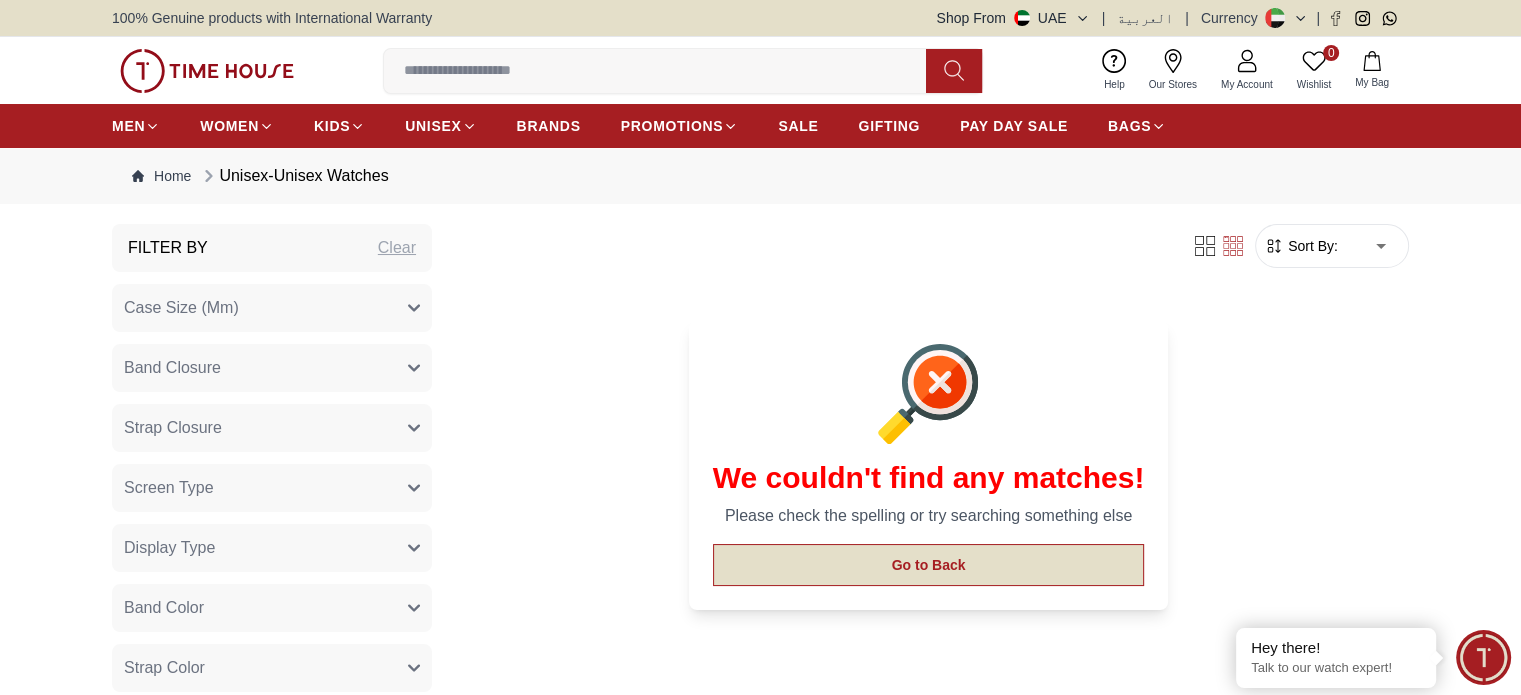 click on "Go to Back" at bounding box center (929, 565) 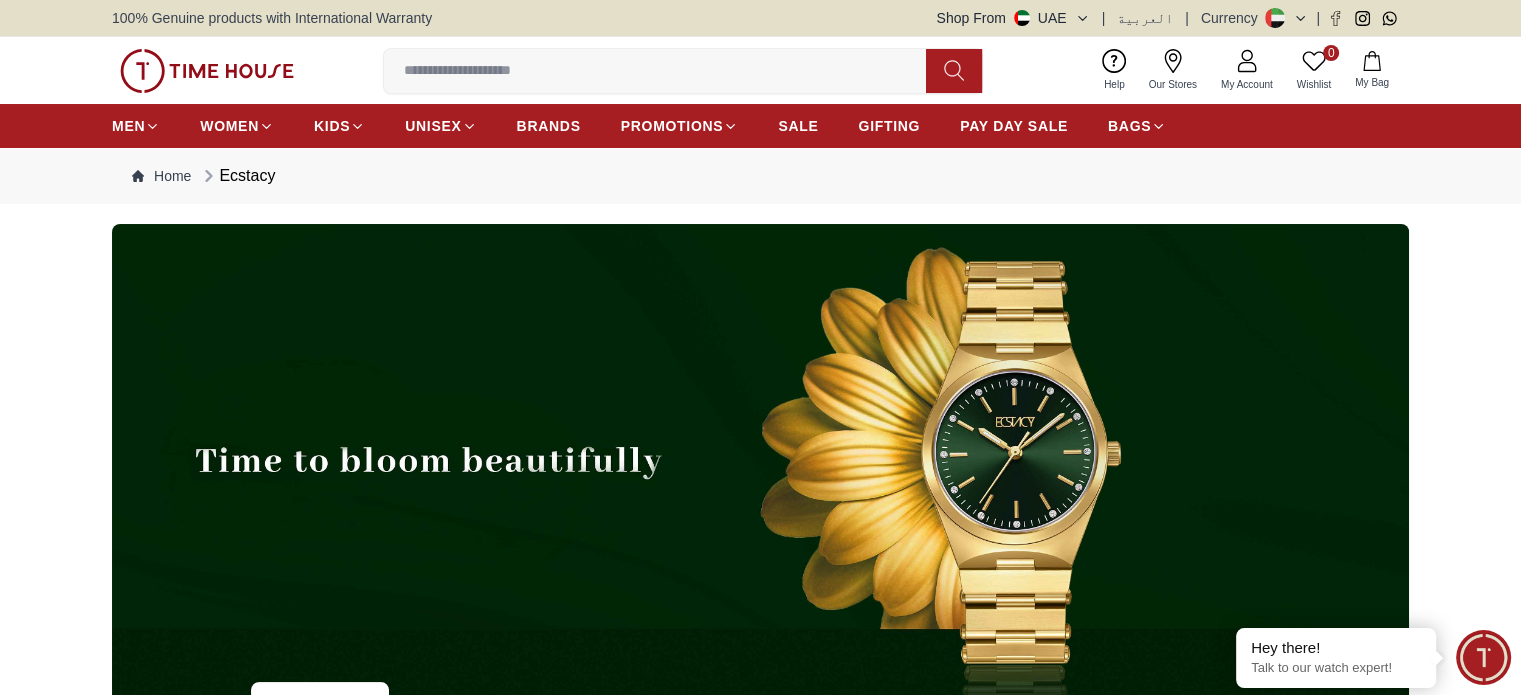 click at bounding box center (760, 477) 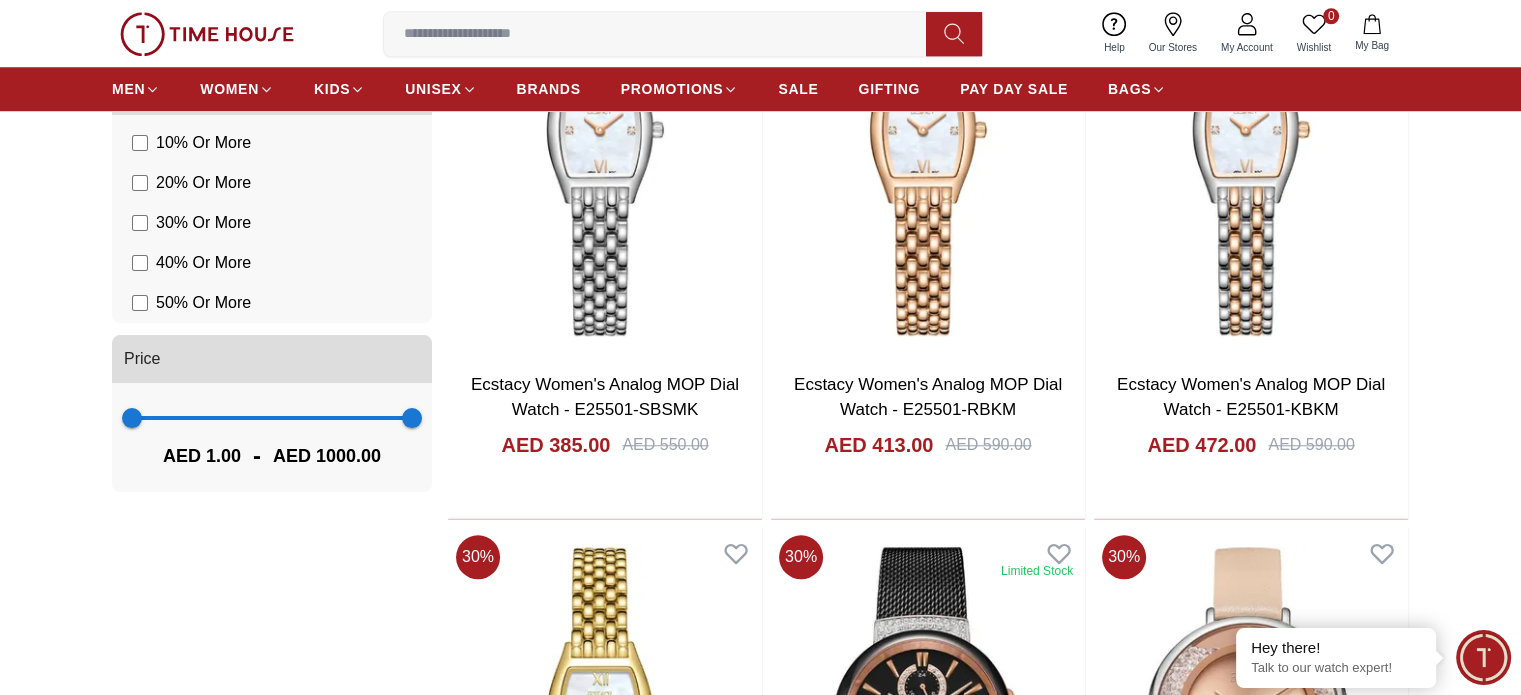 scroll, scrollTop: 1664, scrollLeft: 0, axis: vertical 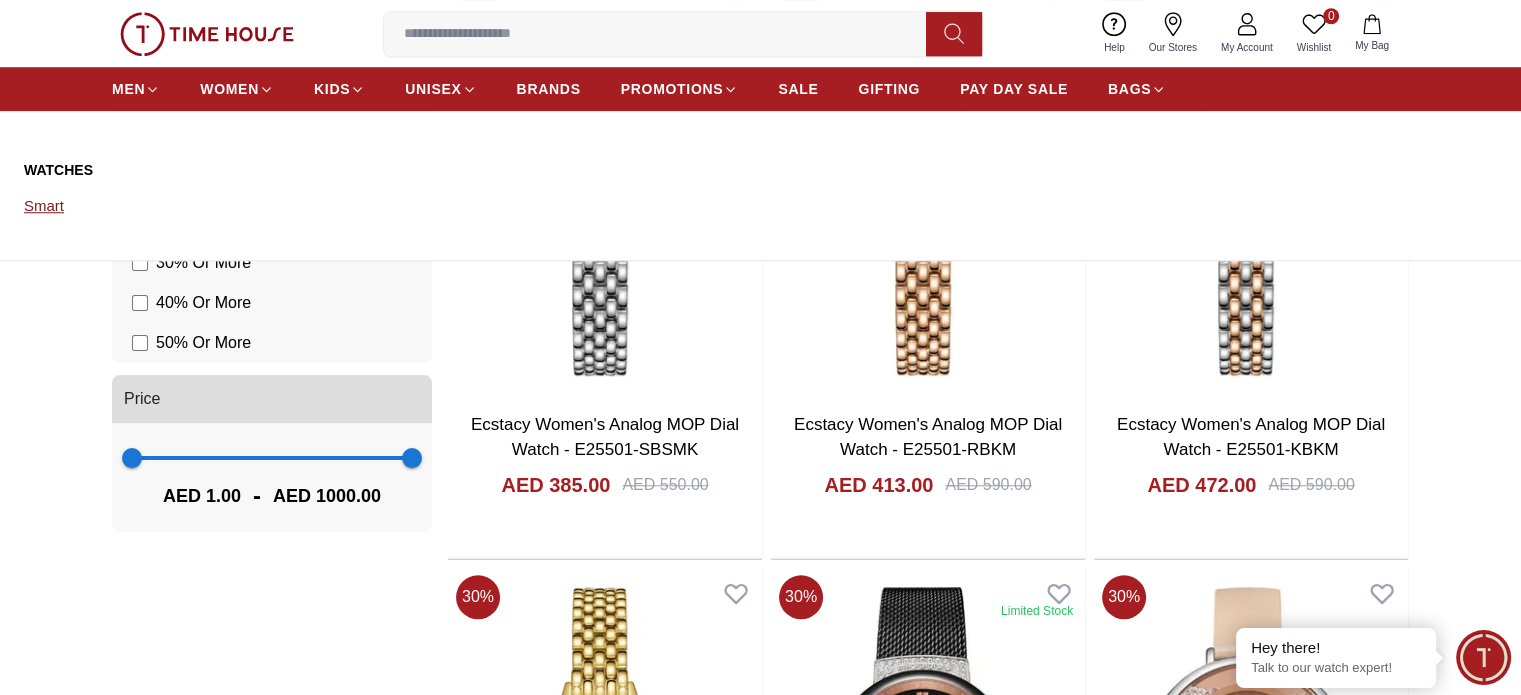 click on "Smart" at bounding box center (119, 206) 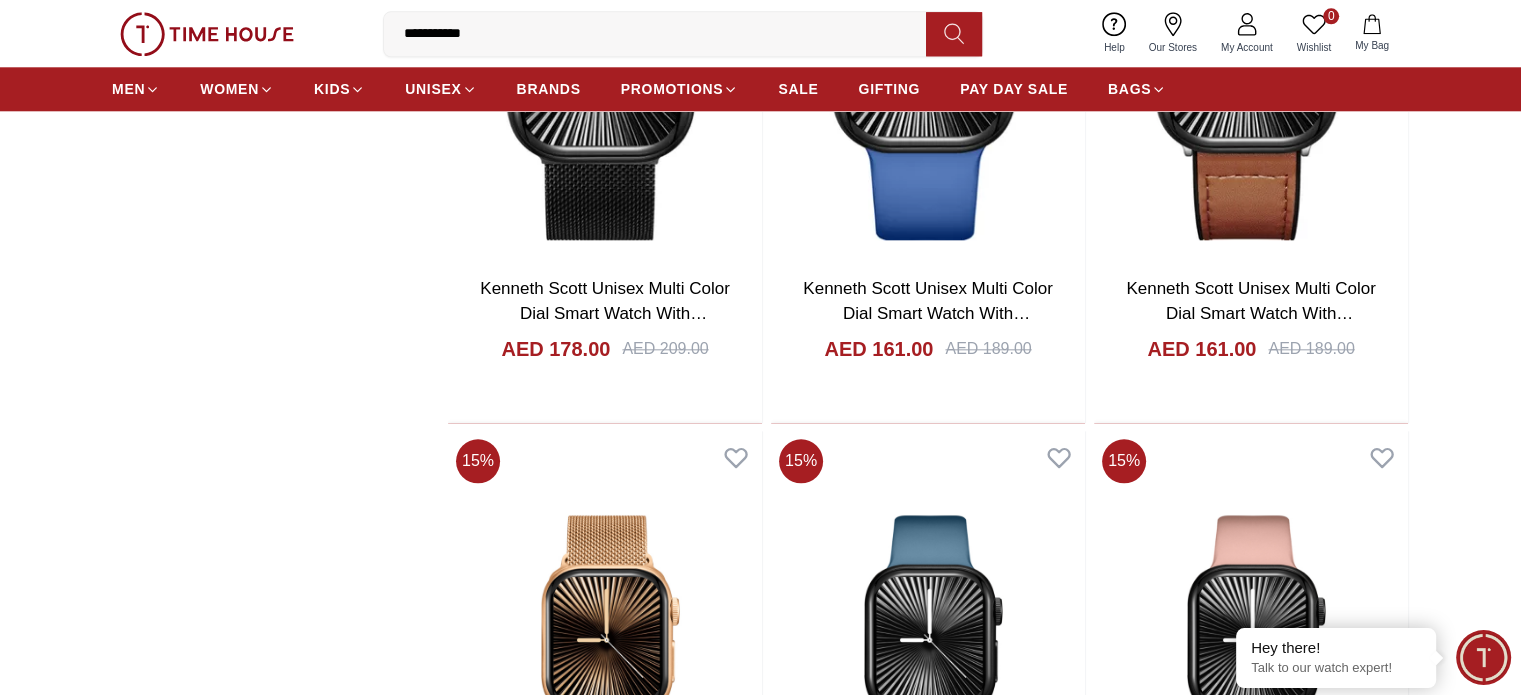 scroll, scrollTop: 2200, scrollLeft: 0, axis: vertical 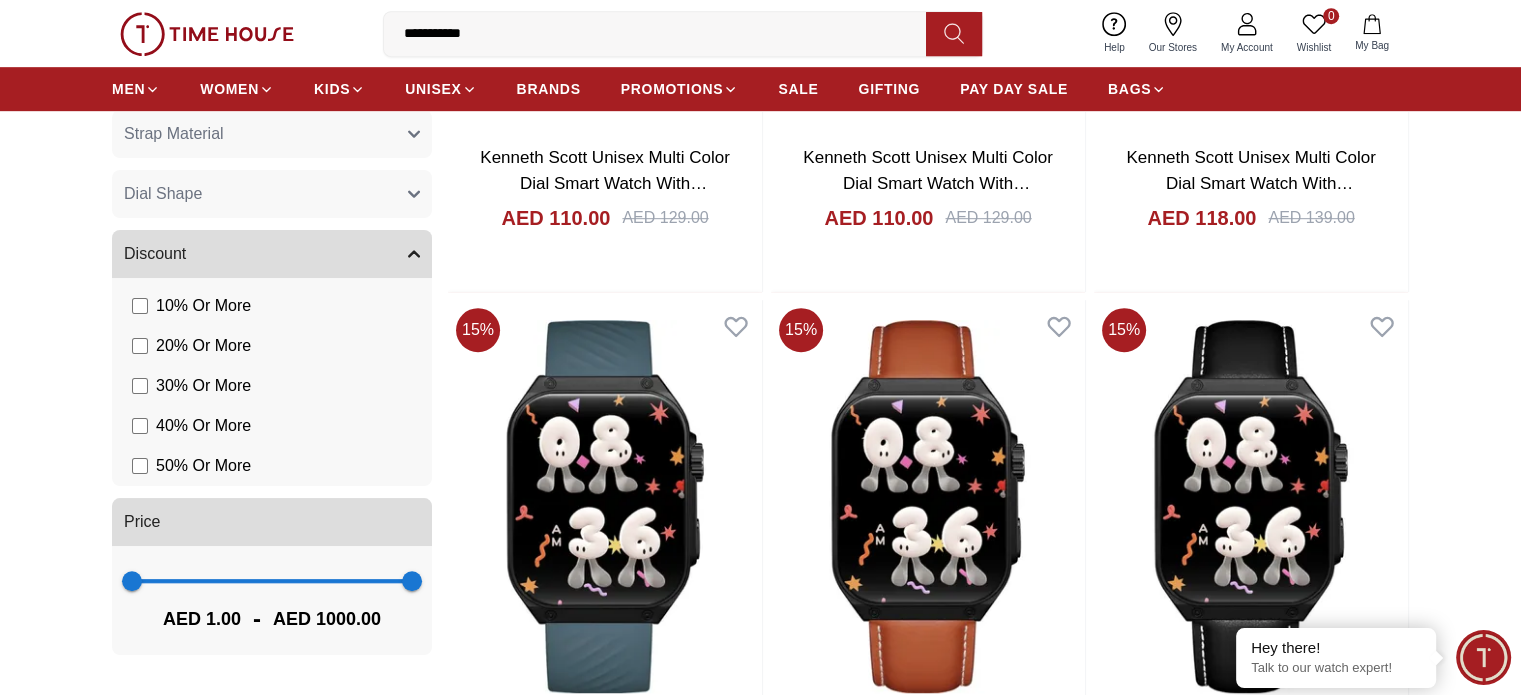 click on "Filter By Clear Brands Slazenger Kenneth Scott Color Black Green Blue Red Dark Blue Silver Silver / Black Orange Rose Gold Grey White Mop White White / Rose Gold Silver / Silver Dark Blue / Silver Silver / Gold Silver / Rose Gold Black / Black Black / Silver Black / Rose Gold Gold Yellow Dark Green Brown White / Silver Light Blue Black /Rose Gold Black /Grey Black /Red Black /Black Black / Rose Gold / Black Rose Gold / Black Rose Gold / Black / Black White Mop / Silver Blue / Rose Gold Pink Green /Silver Purple Silver Silver Silver / Blue Black  / Rose Gold Green / Green Blue / Black Blue / Blue Titanum Navy Blue Military Green Blue / Silver Champagne White / Gold White / Gold  Black  Ivory O.Green Peach Green / Silver MOP Light blue Blue  Dark green Light green Rose gold Army Green Camouflage Silver / White / Rose Gold Black / Blue Black / Pink Beige Green Sunray  Rose Gold Sunray  Blue MOP Rose Gold MOP MOP / Rose Gold Green MOP Champagne MOP Pink MOP Black MOP Champagne Sunray  Pink Sunray  MOP / Gold 1" at bounding box center (760, 1439) 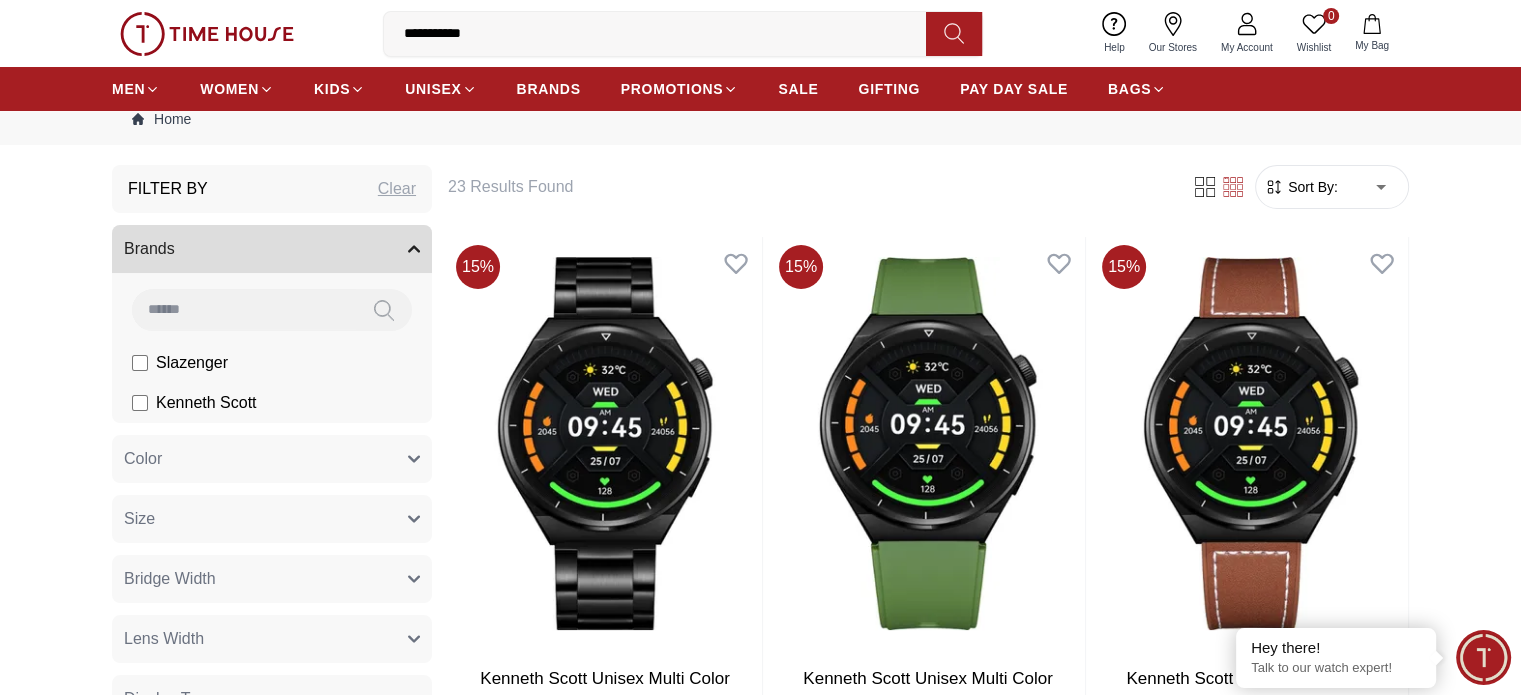 scroll, scrollTop: 0, scrollLeft: 0, axis: both 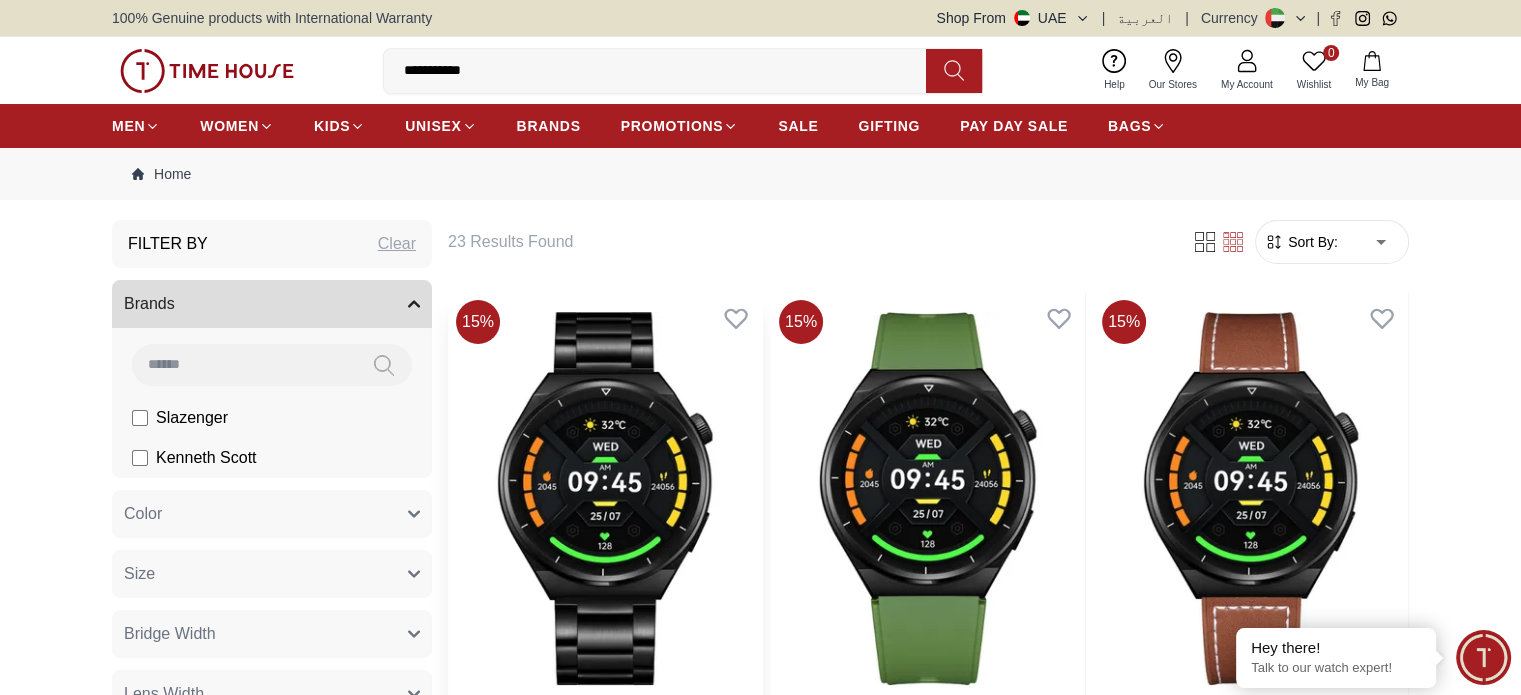 click at bounding box center (605, 498) 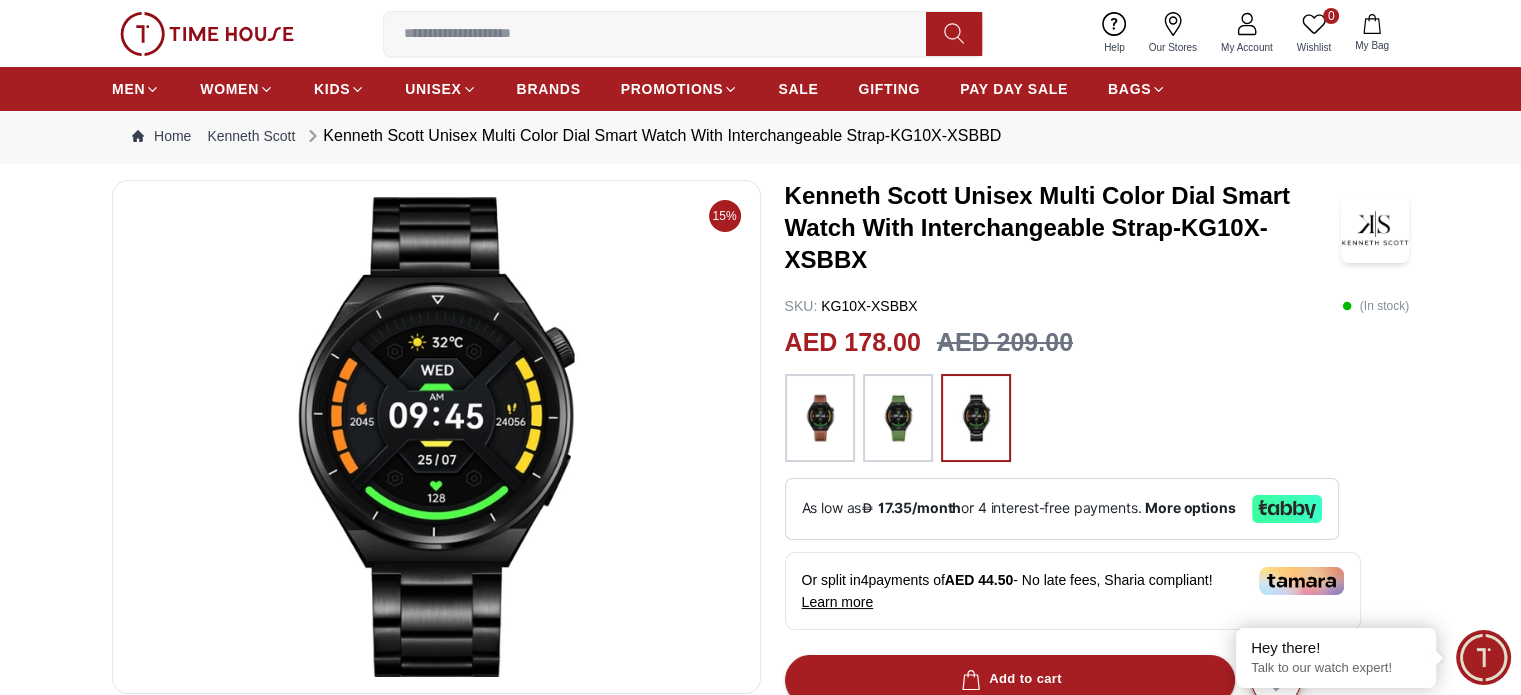 scroll, scrollTop: 80, scrollLeft: 0, axis: vertical 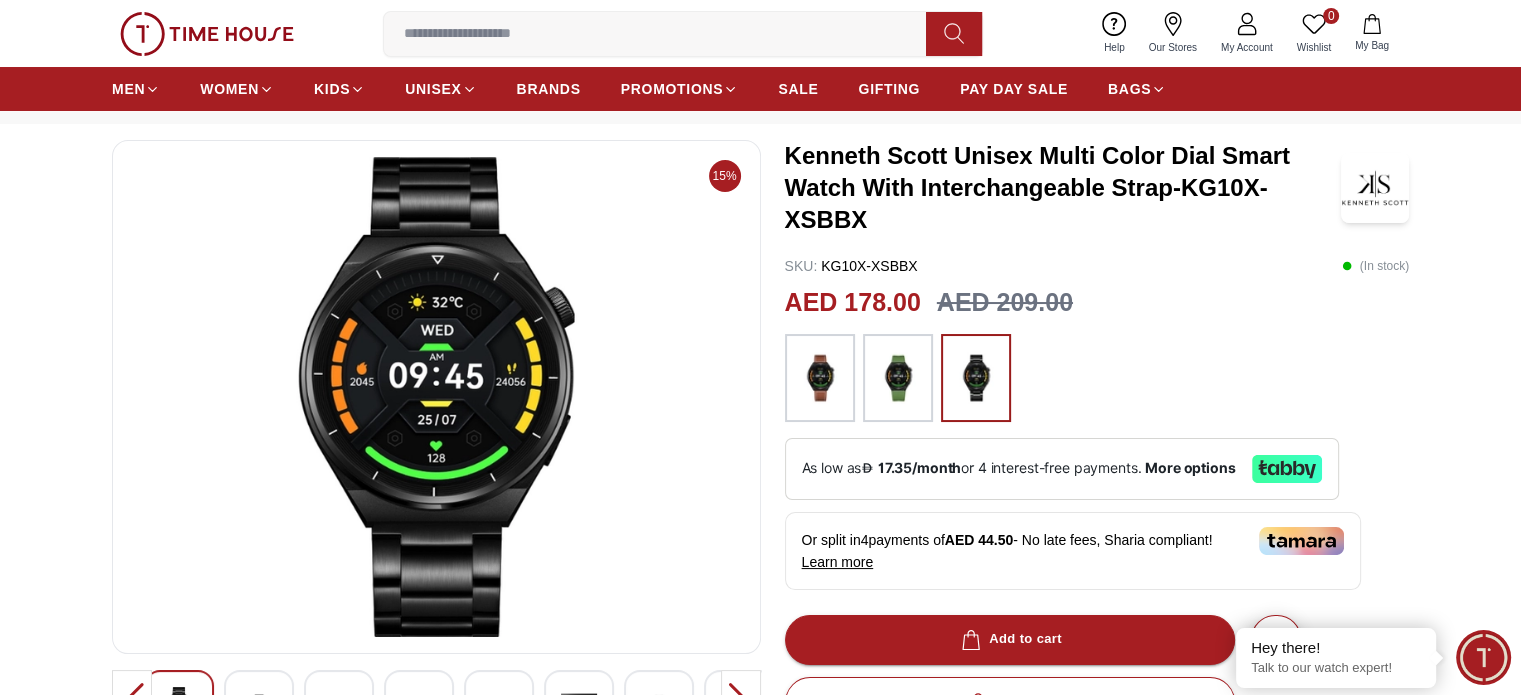 click at bounding box center (436, 397) 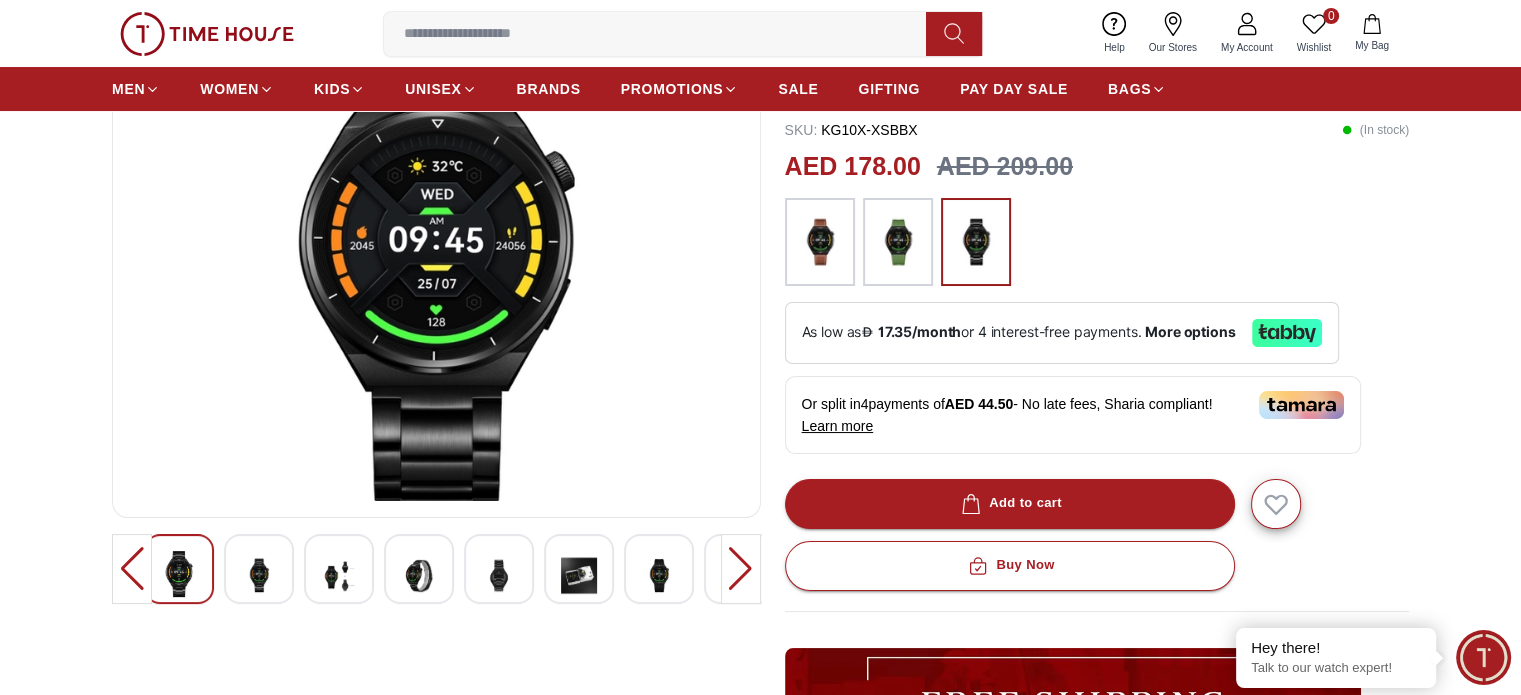 scroll, scrollTop: 200, scrollLeft: 0, axis: vertical 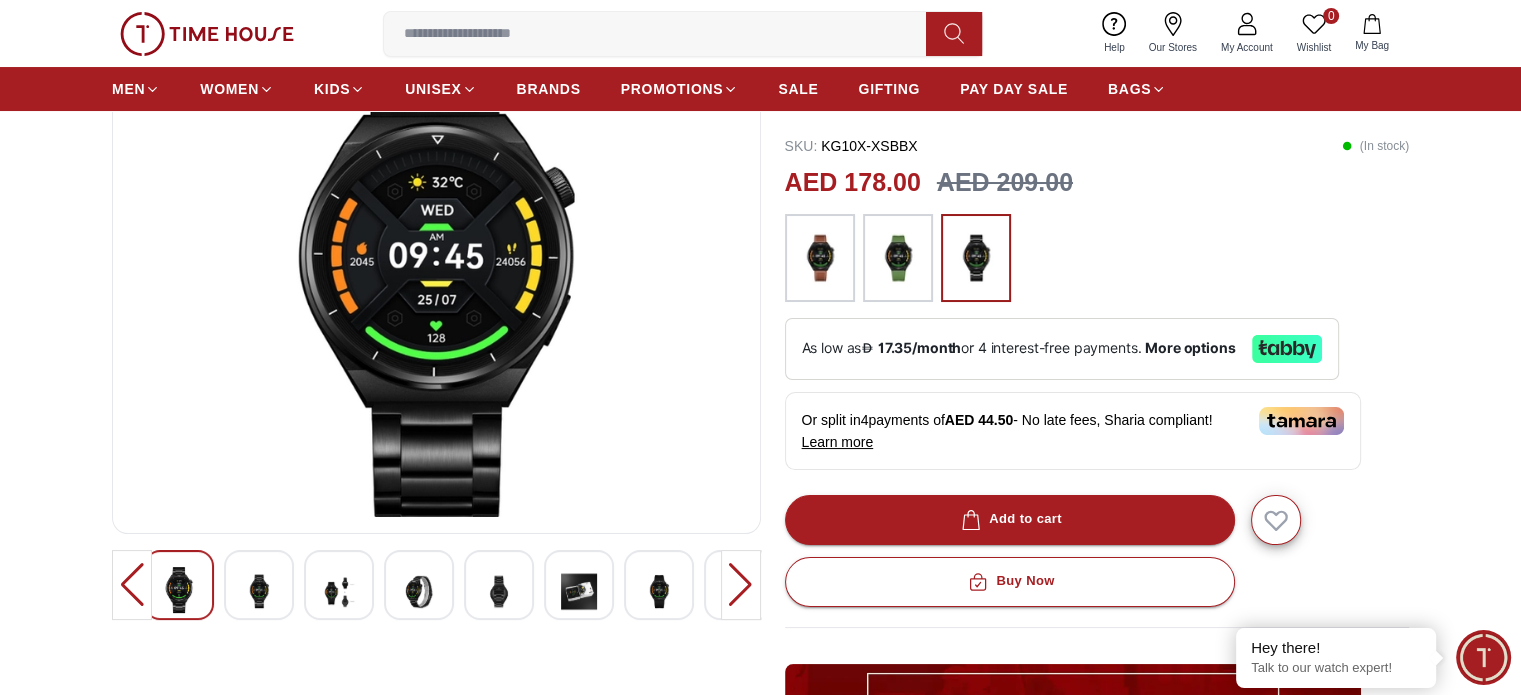 click at bounding box center (741, 585) 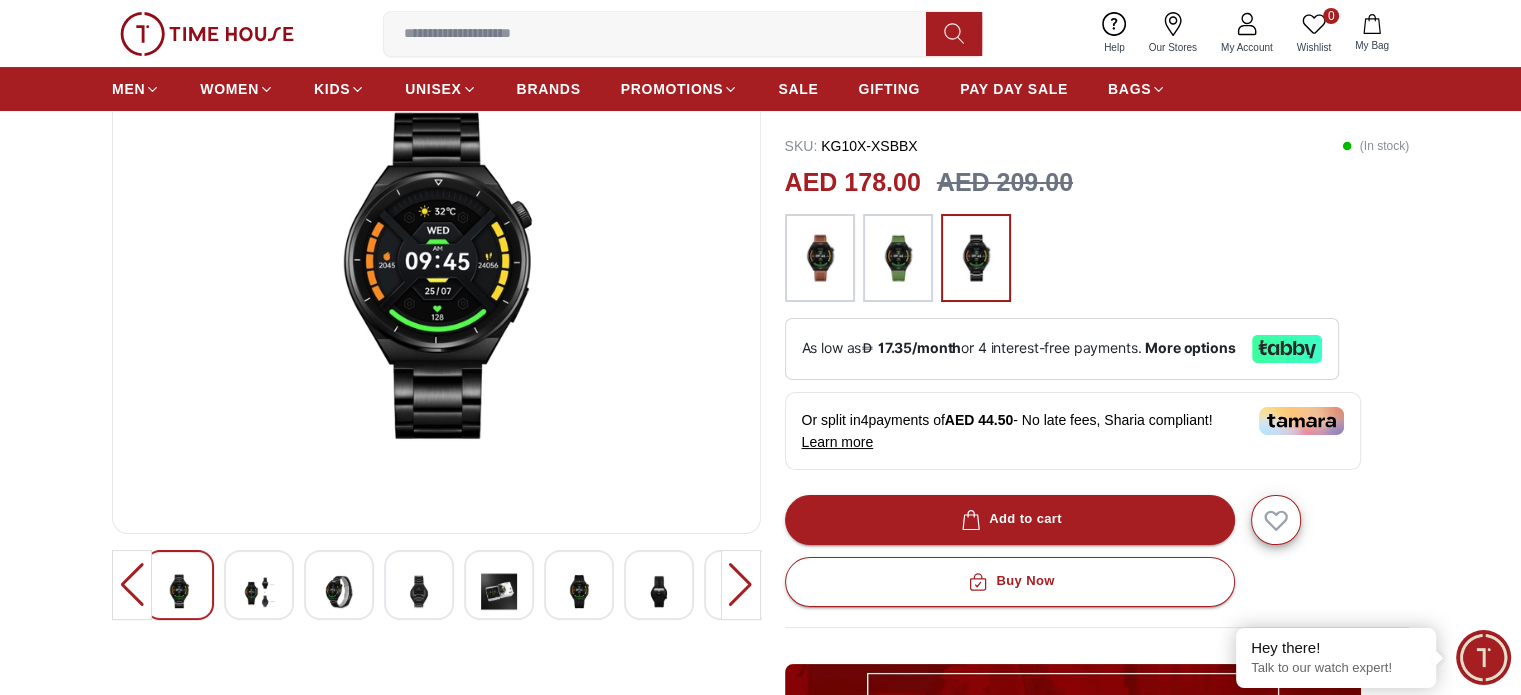click at bounding box center [741, 585] 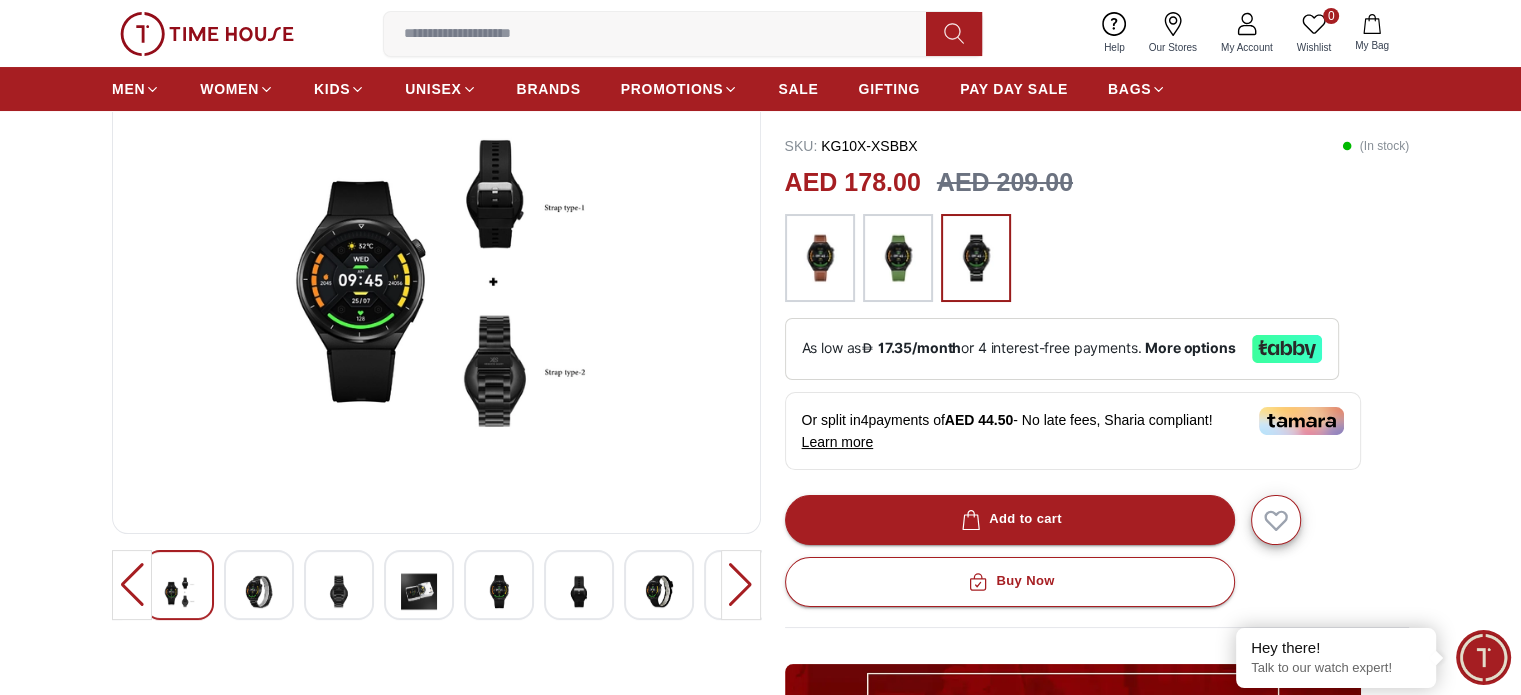 click at bounding box center [741, 585] 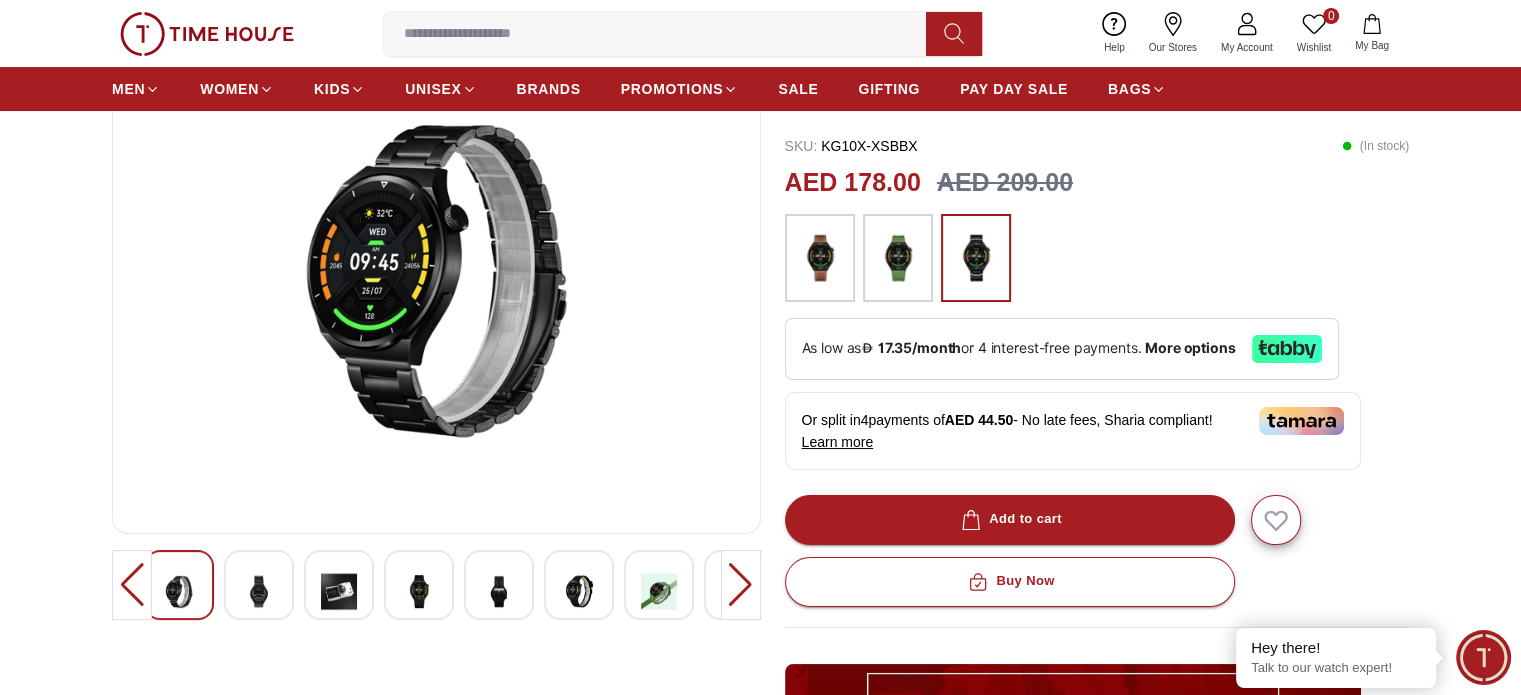 click at bounding box center [741, 585] 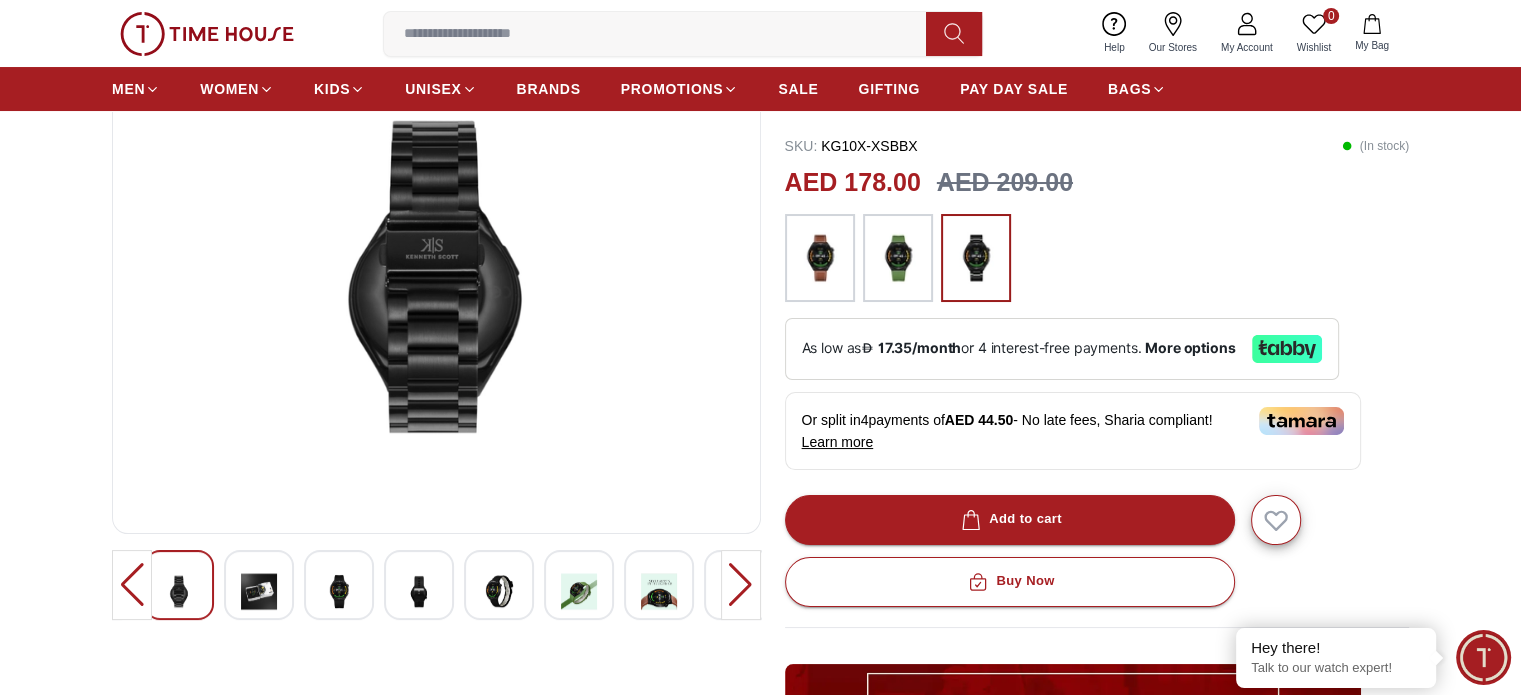 click at bounding box center (741, 585) 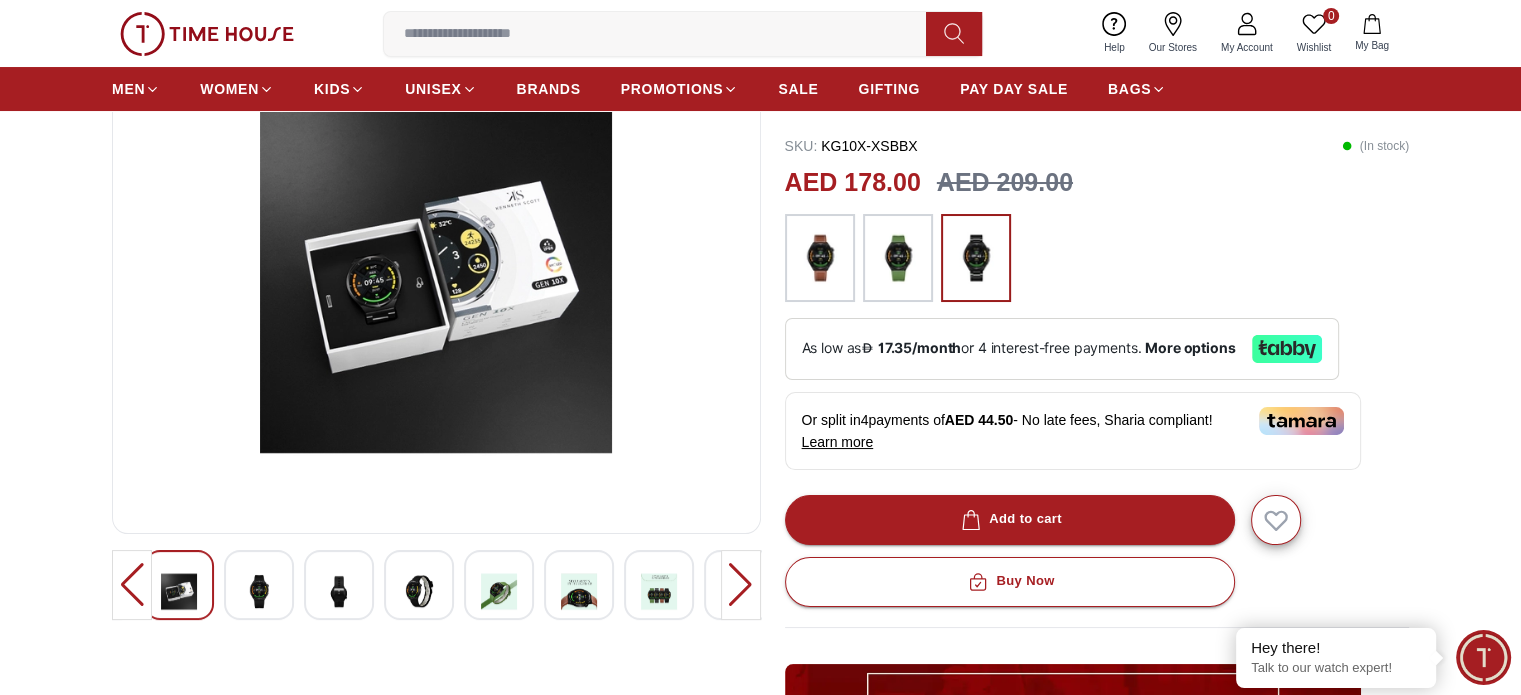 click at bounding box center [741, 585] 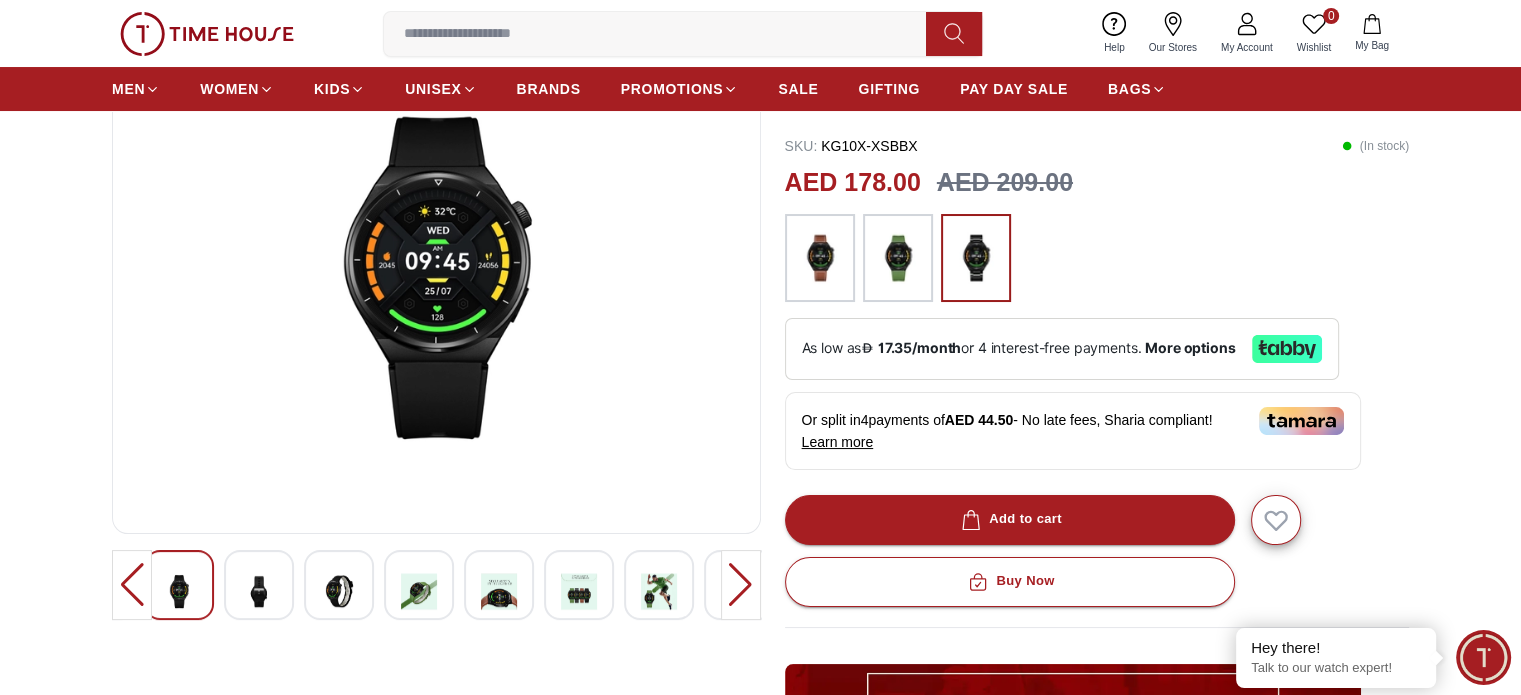 click at bounding box center [741, 585] 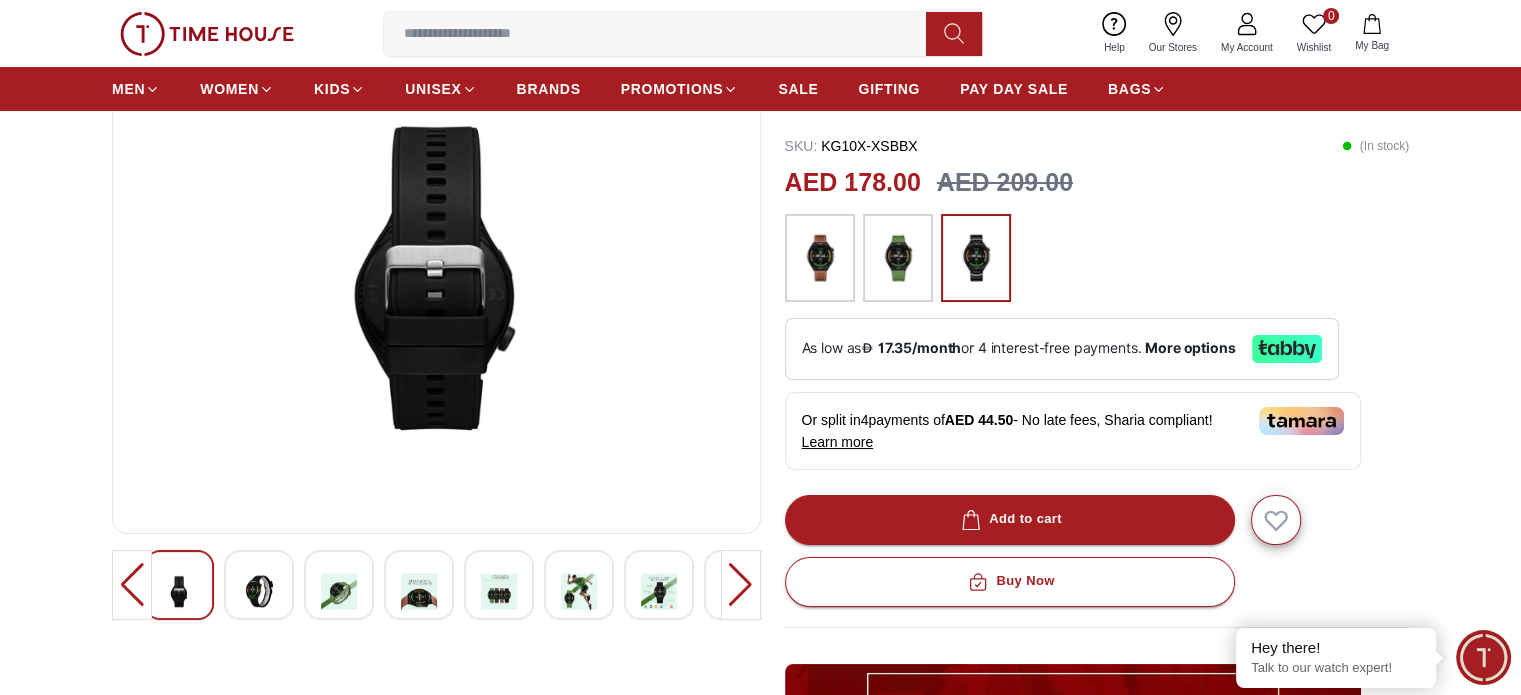 click at bounding box center [741, 585] 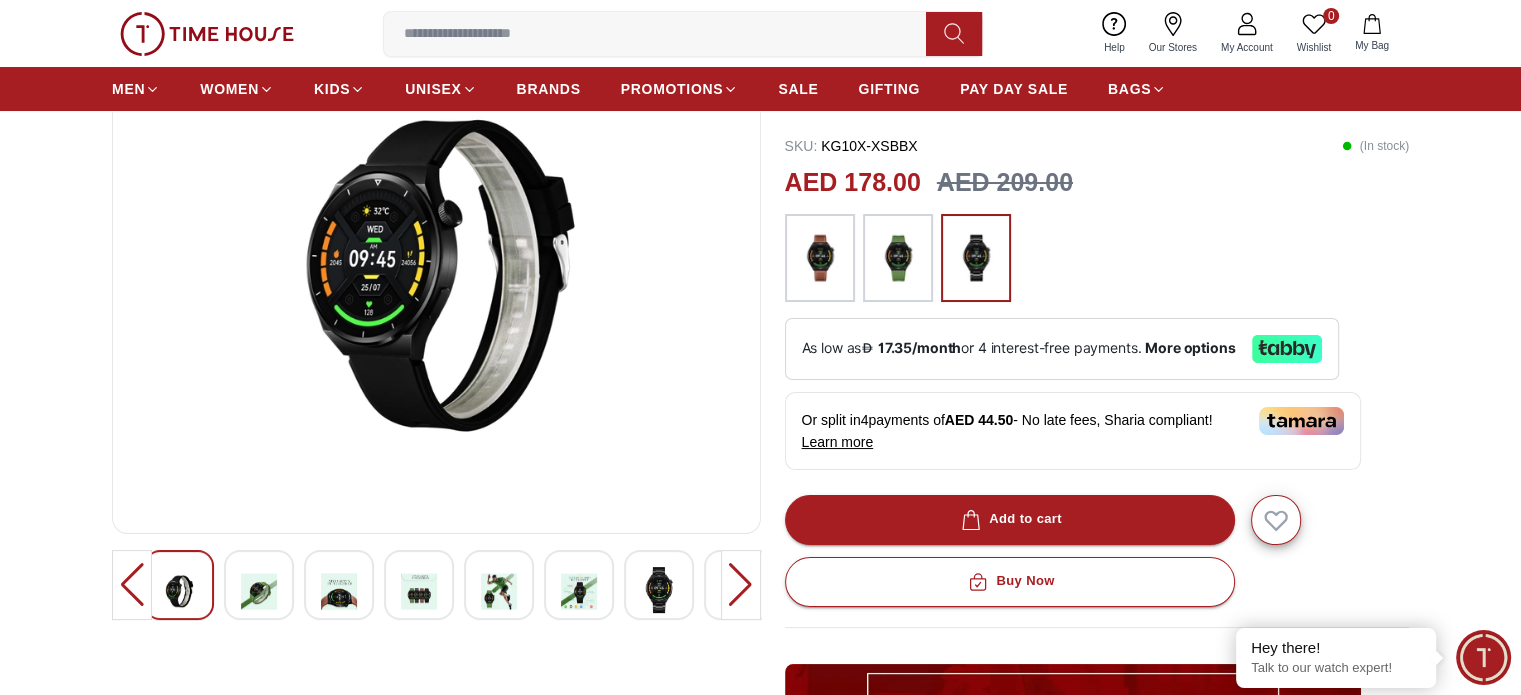 click at bounding box center (741, 585) 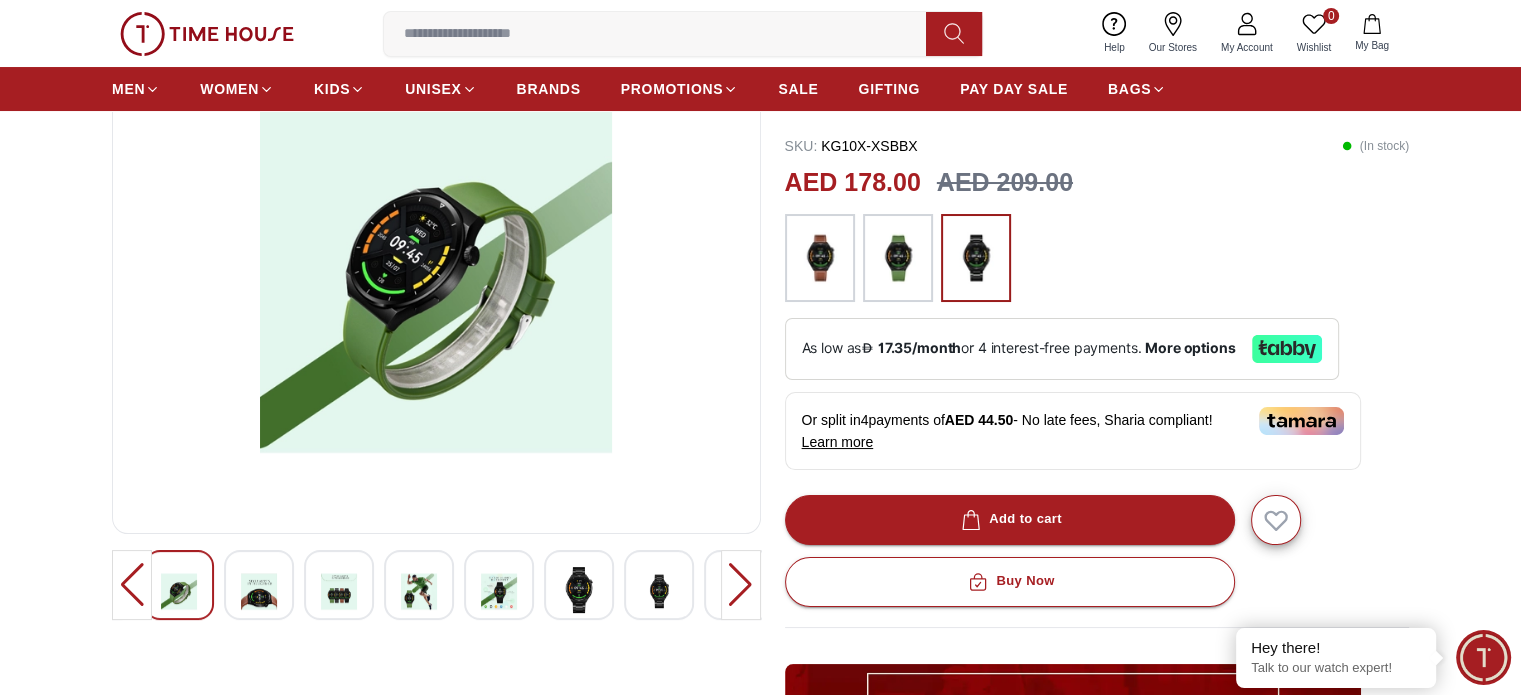 click at bounding box center (741, 585) 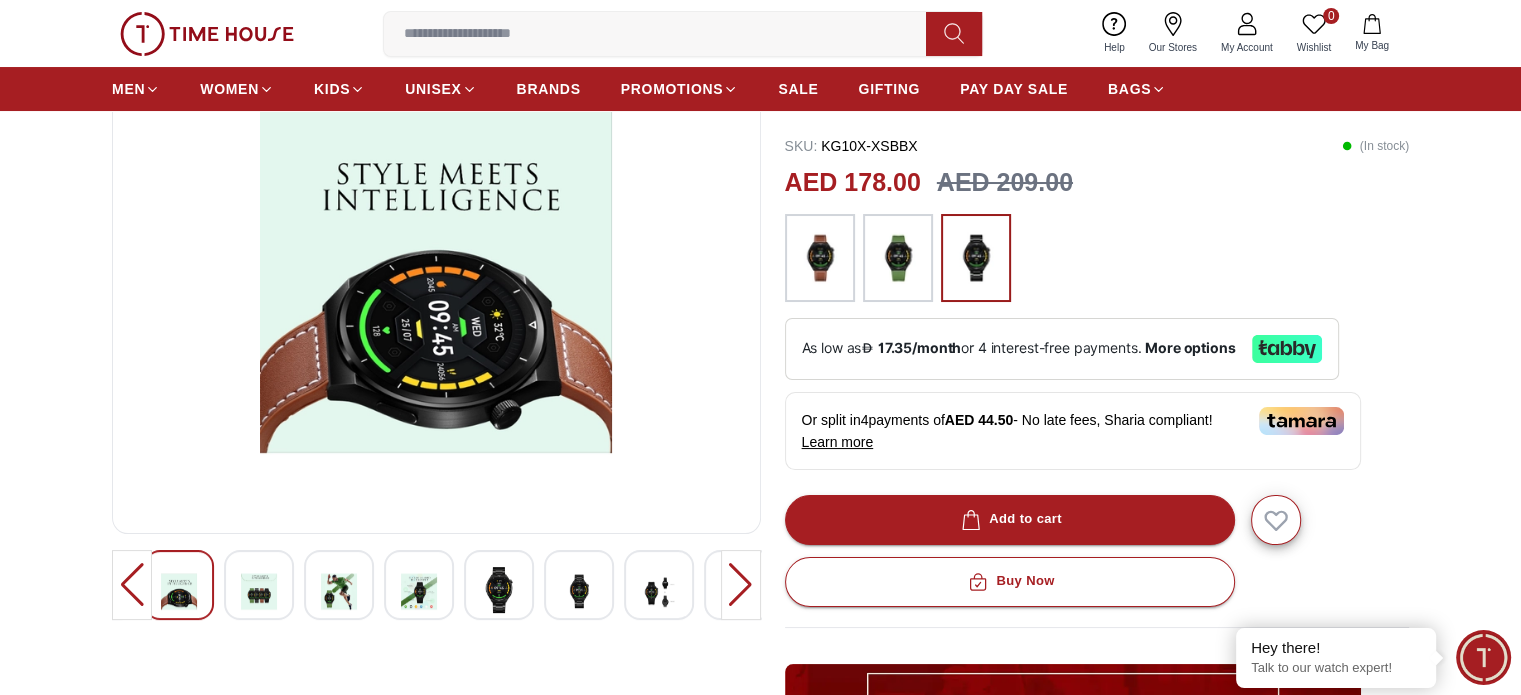 click at bounding box center [741, 585] 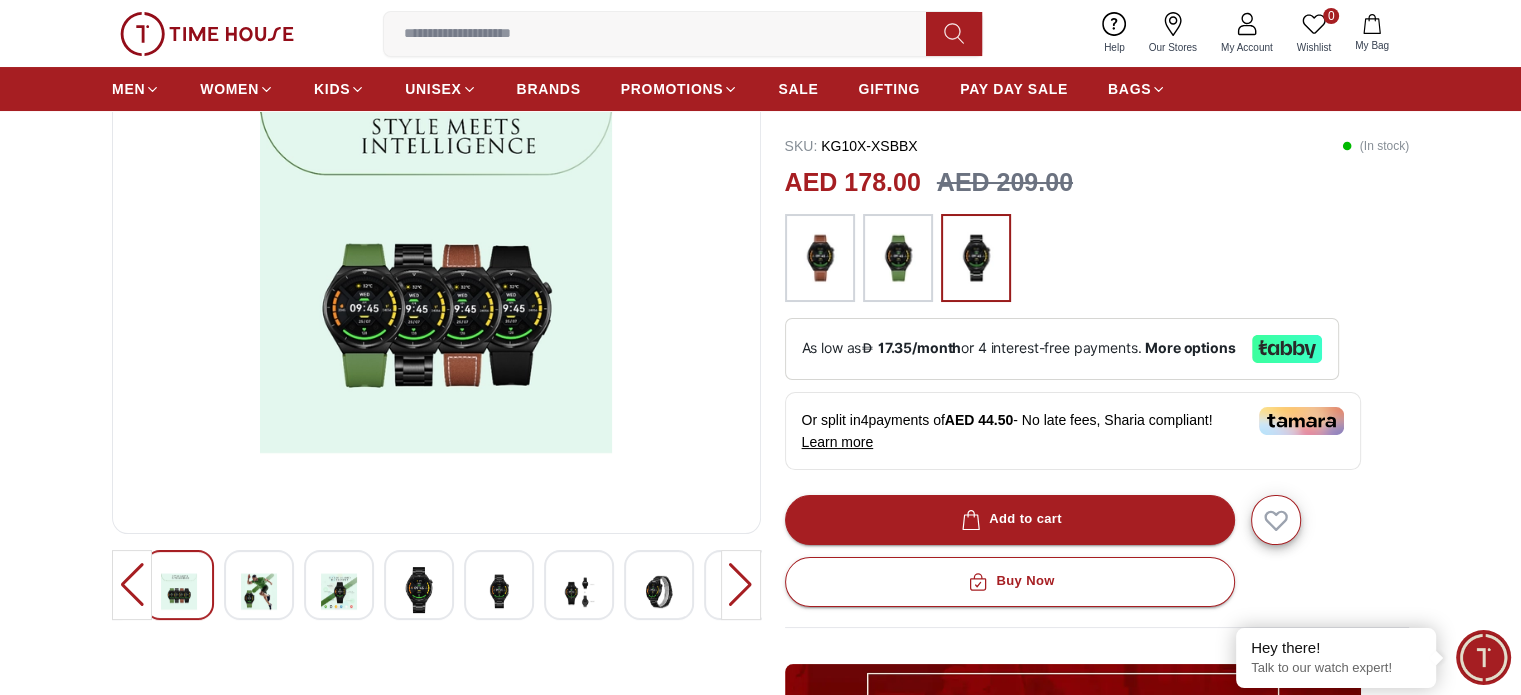 click at bounding box center [741, 585] 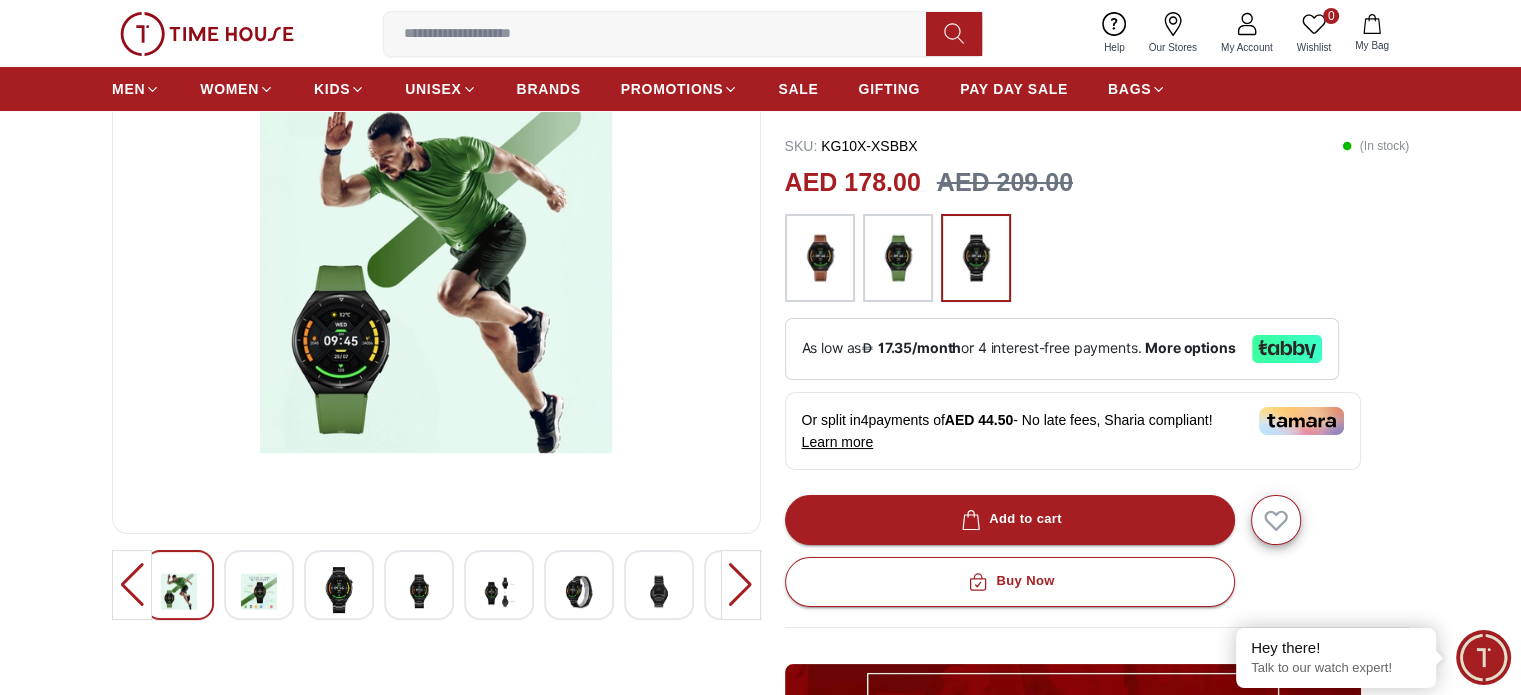 click at bounding box center [741, 585] 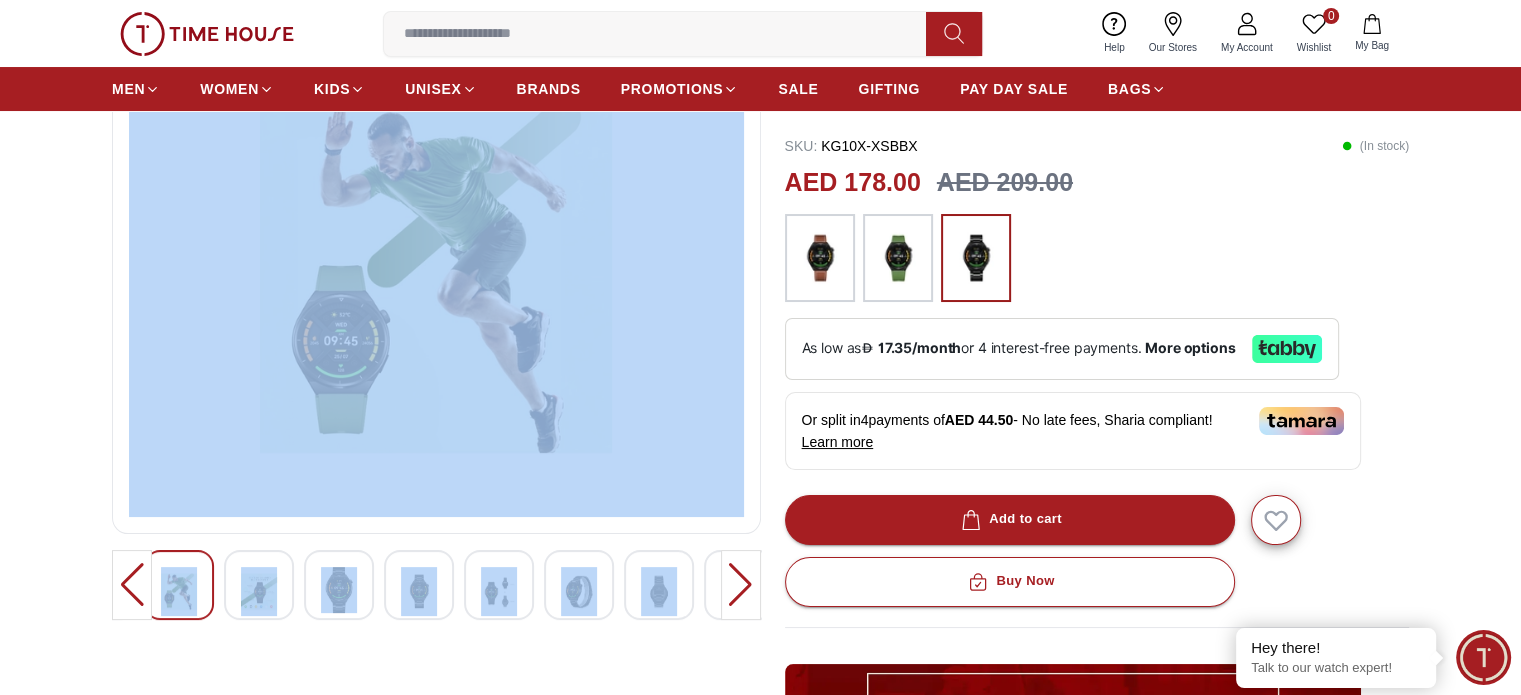 click at bounding box center (741, 585) 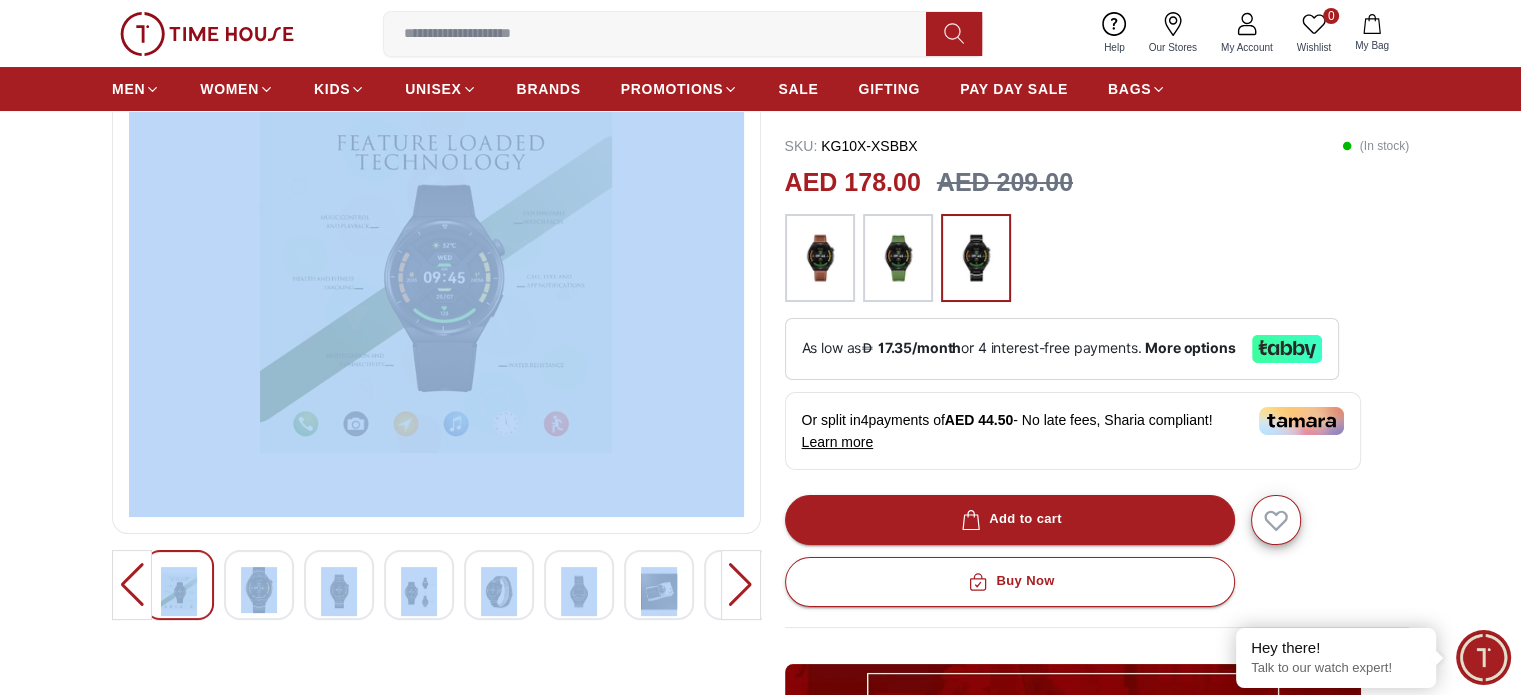 click at bounding box center (741, 585) 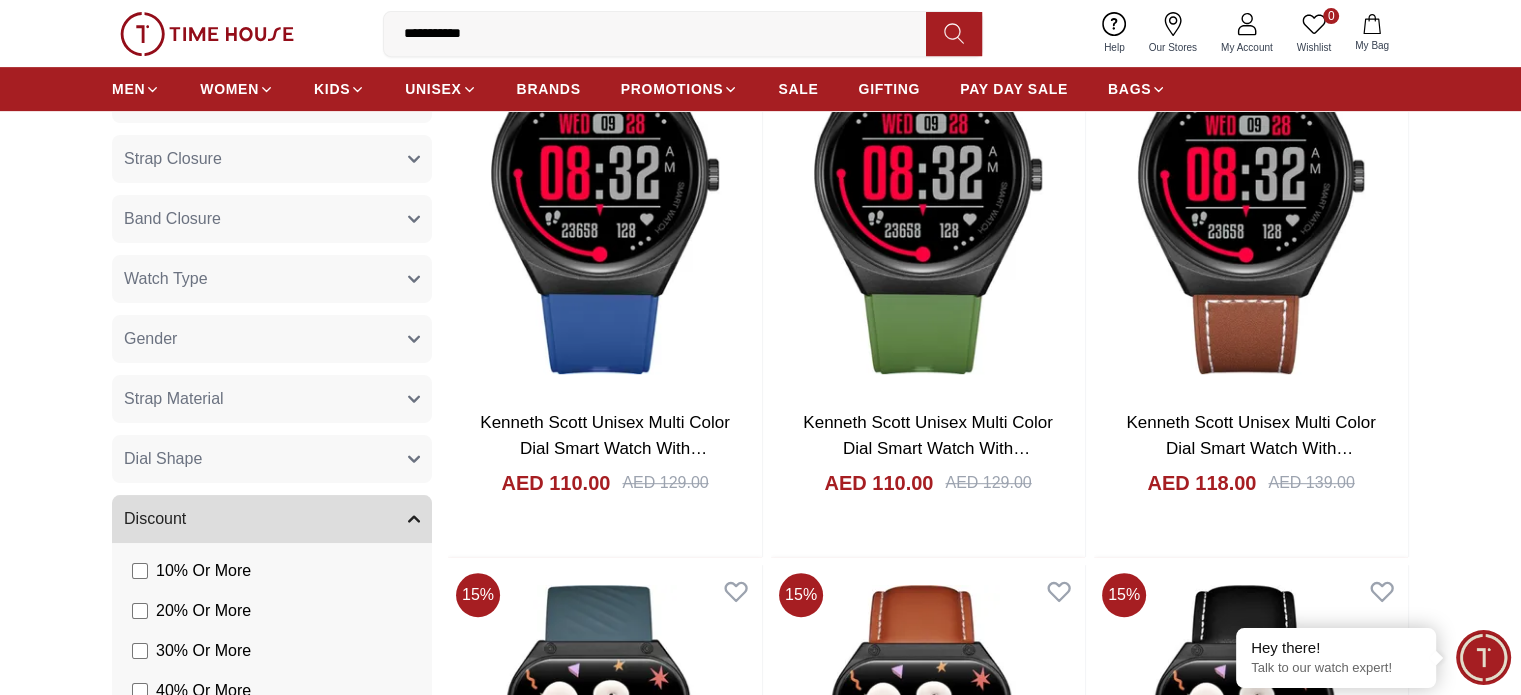 scroll, scrollTop: 1040, scrollLeft: 0, axis: vertical 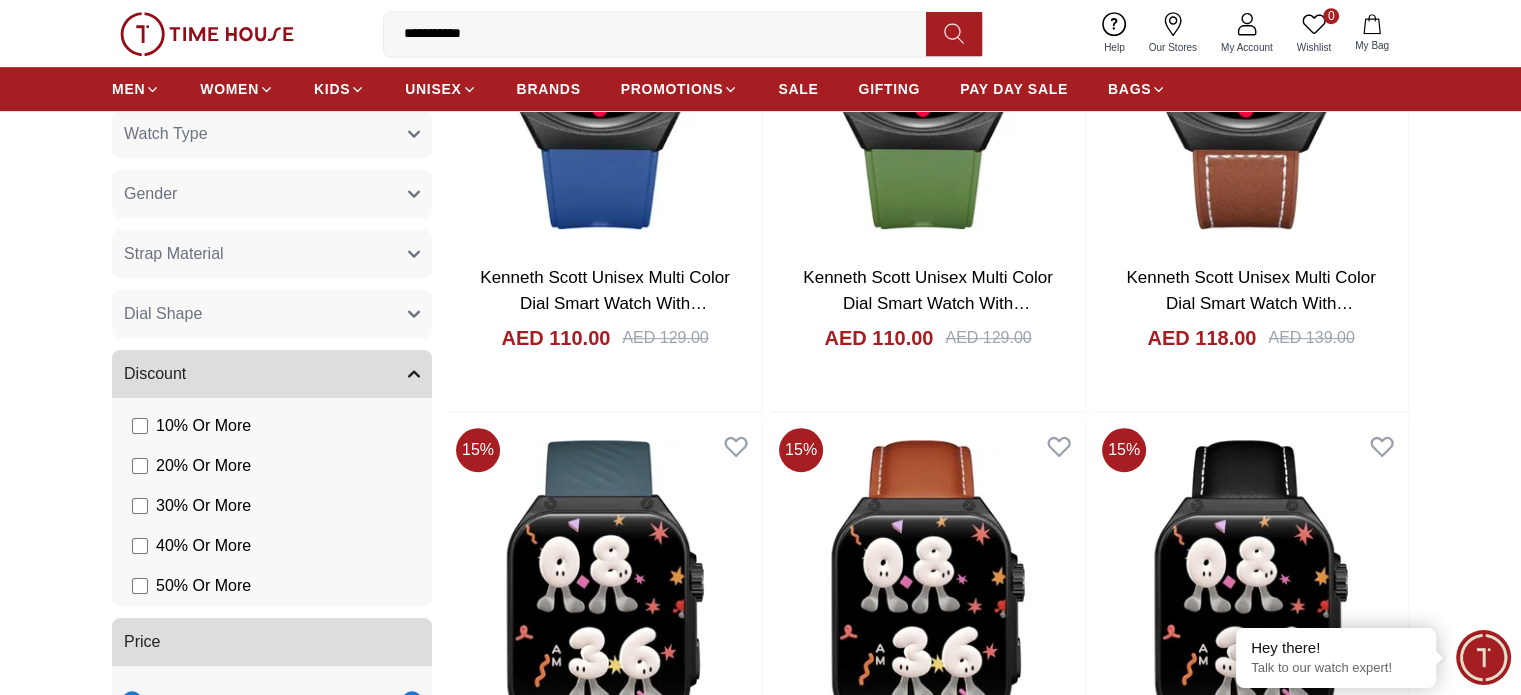 click on "Filter By Clear Brands Slazenger Kenneth Scott Color Black Green Blue Red Dark Blue Silver Silver / Black Orange Rose Gold Grey White Mop White White / Rose Gold Silver / Silver Dark Blue / Silver Silver / Gold Silver / Rose Gold Black / Black Black / Silver Black / Rose Gold Gold Yellow Dark Green Brown White / Silver Light Blue Black /Rose Gold Black /Grey Black /Red Black /Black Black / Rose Gold / Black Rose Gold / Black Rose Gold / Black / Black White Mop / Silver Blue / Rose Gold Pink Green /Silver Purple Silver Silver Silver / Blue Black  / Rose Gold Green / Green Blue / Black Blue / Blue Titanum Navy Blue Military Green Blue / Silver Champagne White / Gold White / Gold  Black  Ivory O.Green Peach Green / Silver MOP Light blue Blue  Dark green Light green Rose gold Army Green Camouflage Silver / White / Rose Gold Black / Blue Black / Pink Beige Green Sunray  Rose Gold Sunray  Blue MOP Rose Gold MOP MOP / Rose Gold Green MOP Champagne MOP Pink MOP Black MOP Champagne Sunray  Pink Sunray  MOP / Gold 1" at bounding box center (760, 1559) 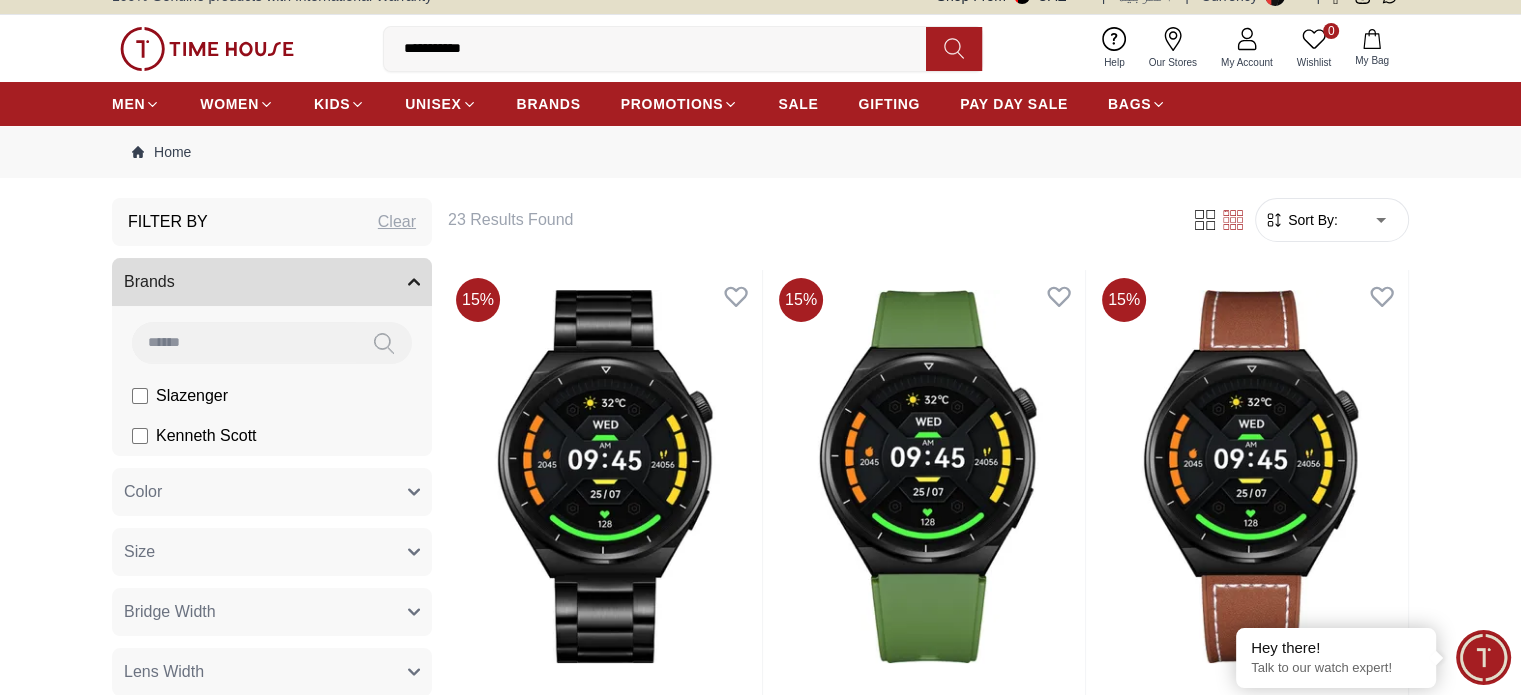 scroll, scrollTop: 0, scrollLeft: 0, axis: both 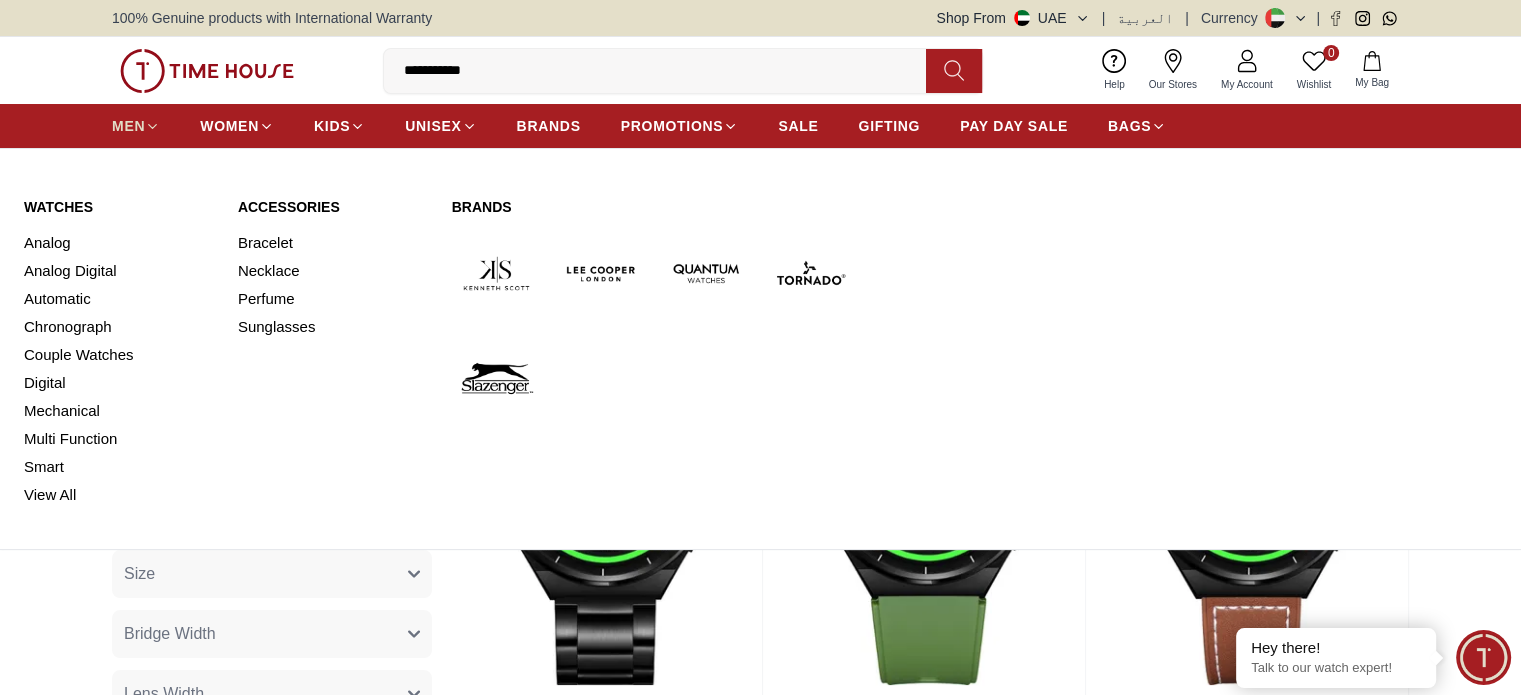click on "MEN" at bounding box center [128, 126] 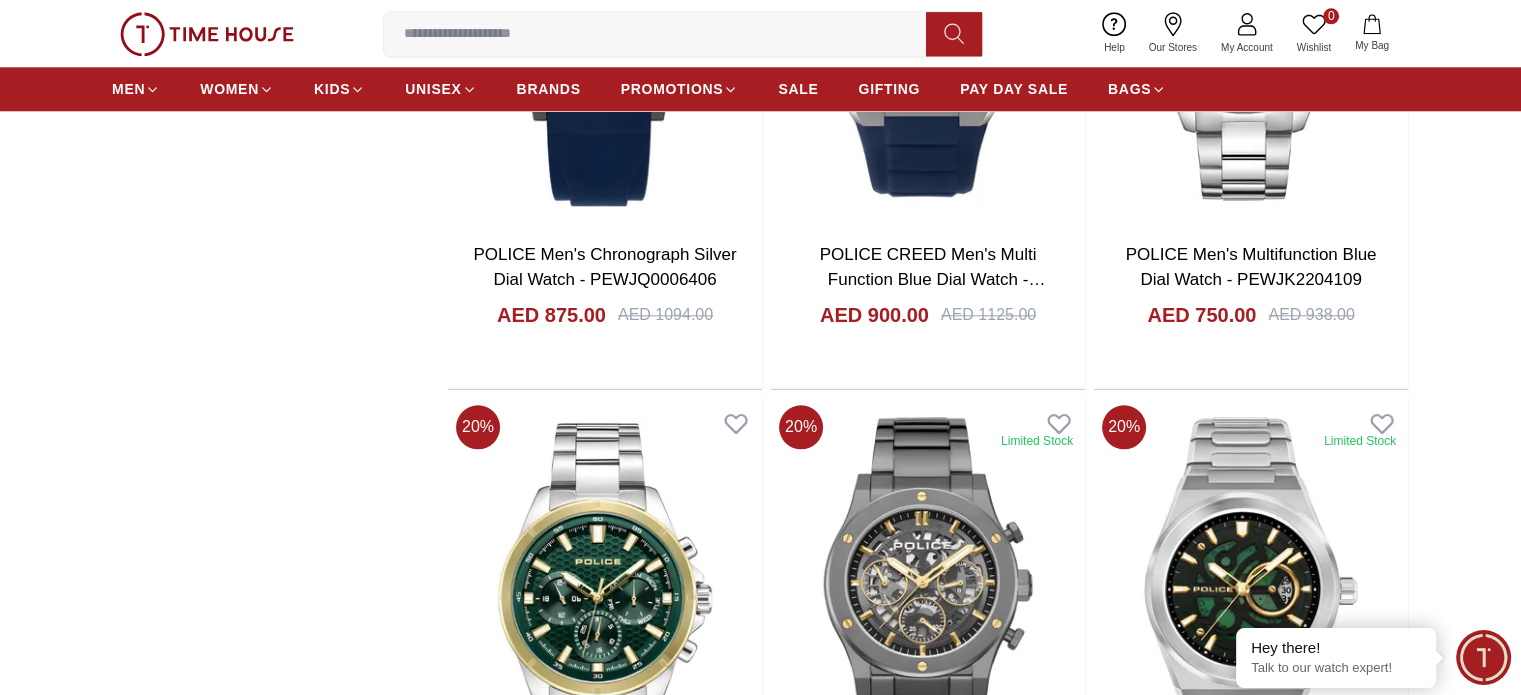 scroll, scrollTop: 2240, scrollLeft: 0, axis: vertical 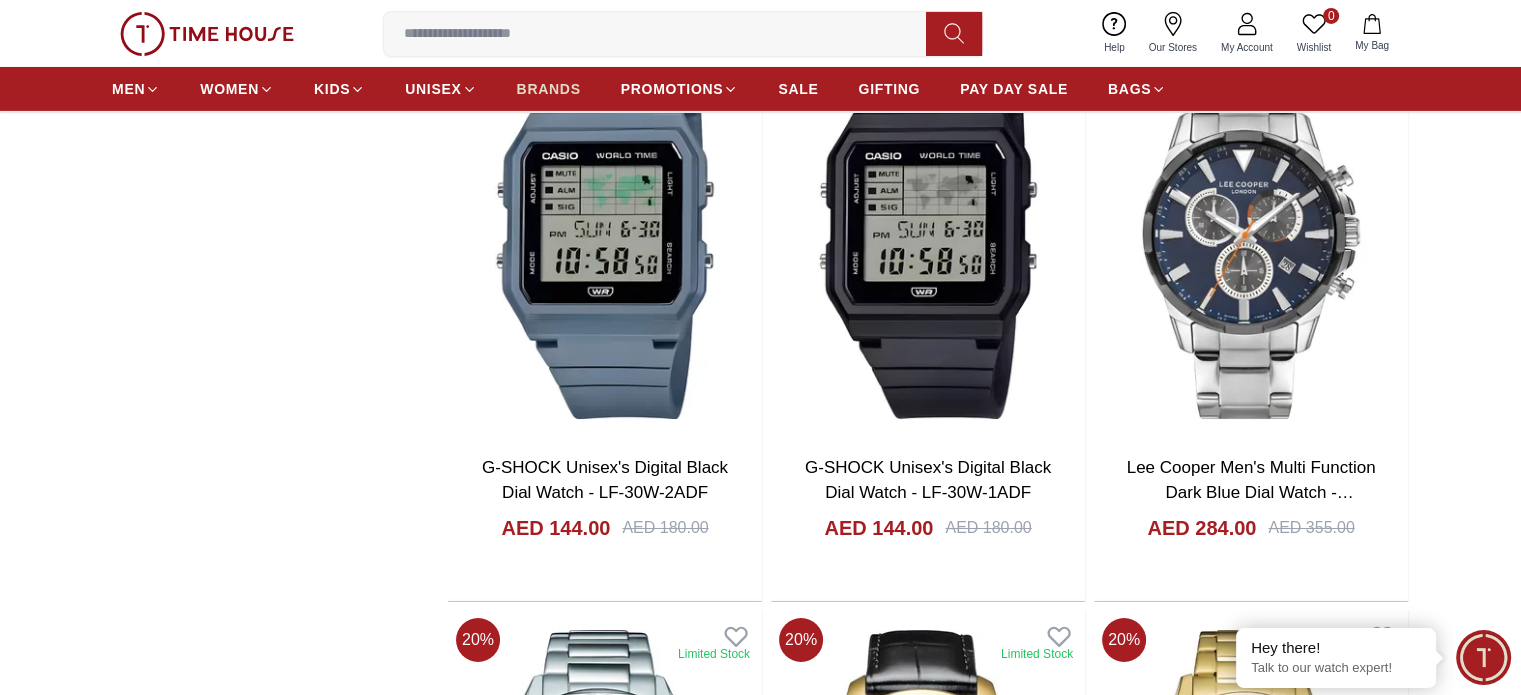 click on "BRANDS" at bounding box center [549, 89] 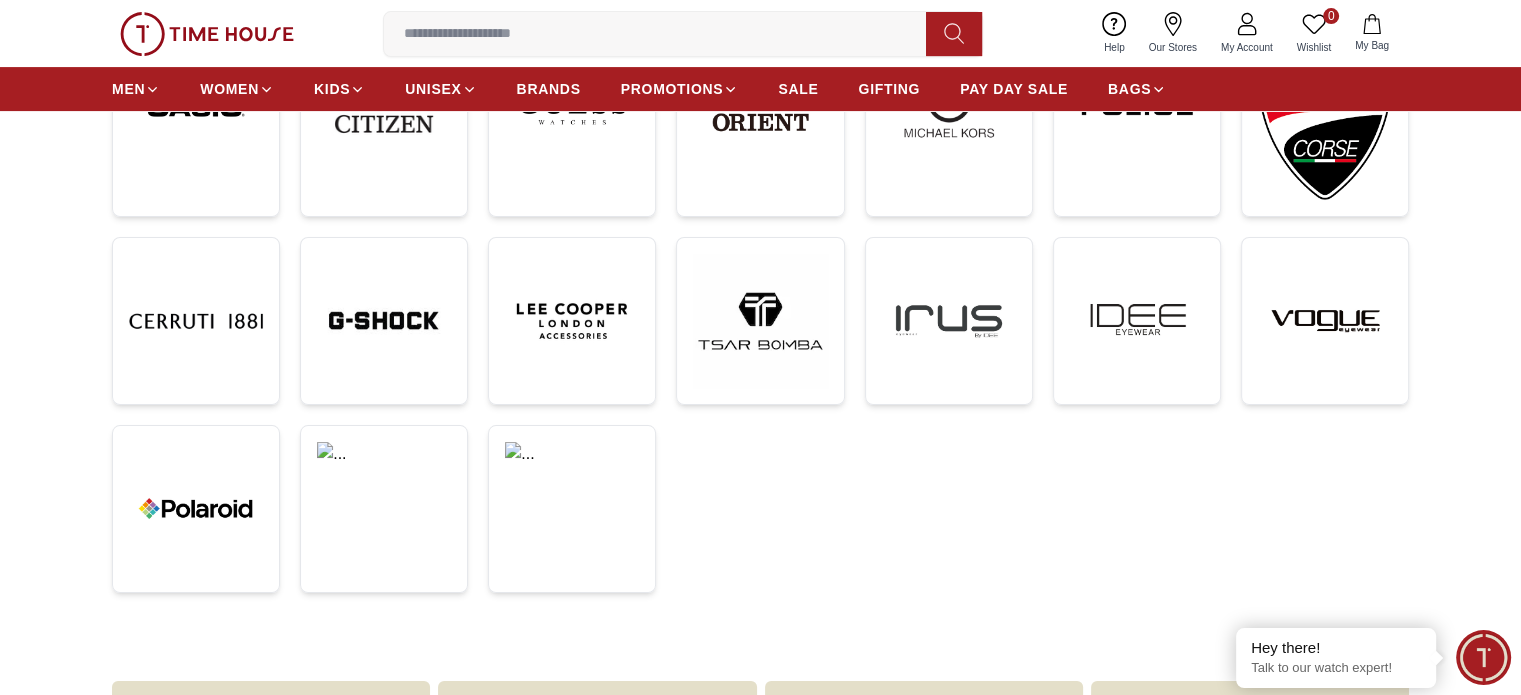 scroll, scrollTop: 520, scrollLeft: 0, axis: vertical 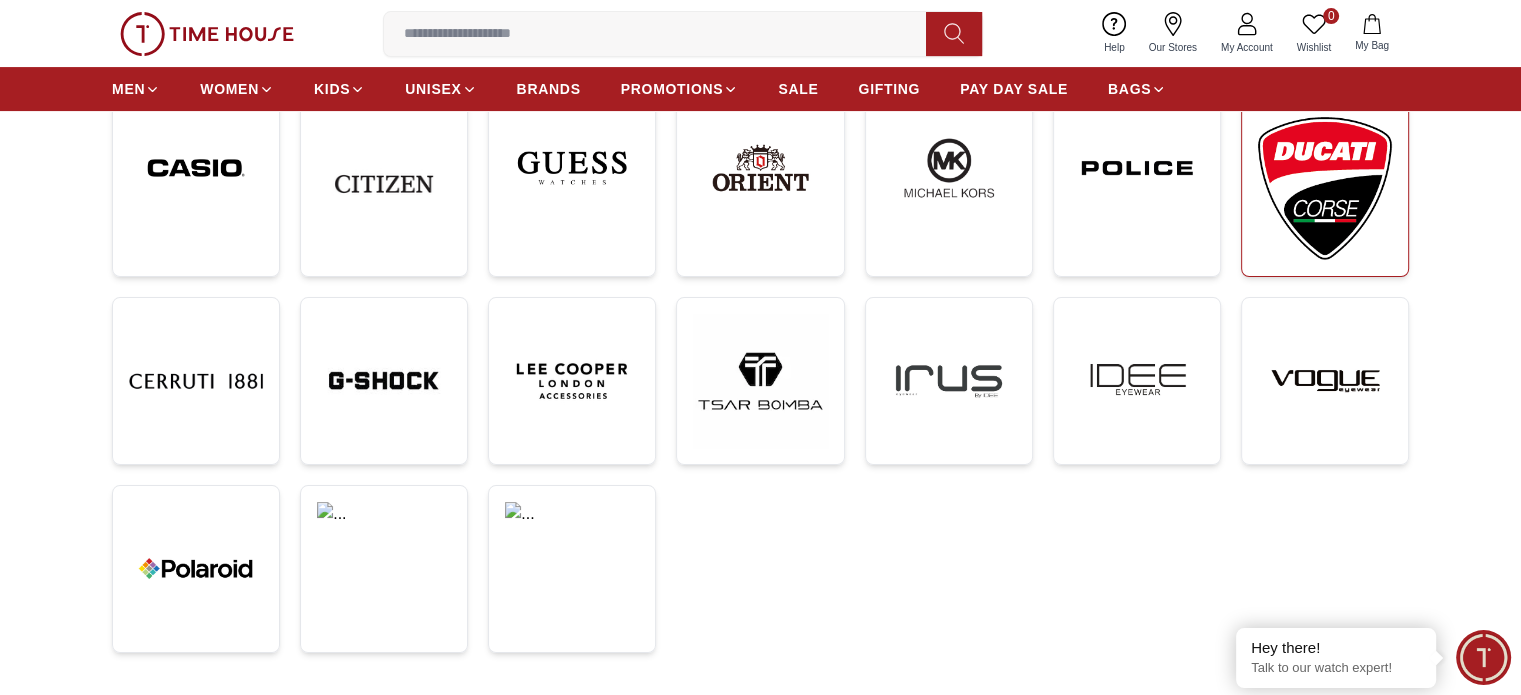 click at bounding box center (1325, 188) 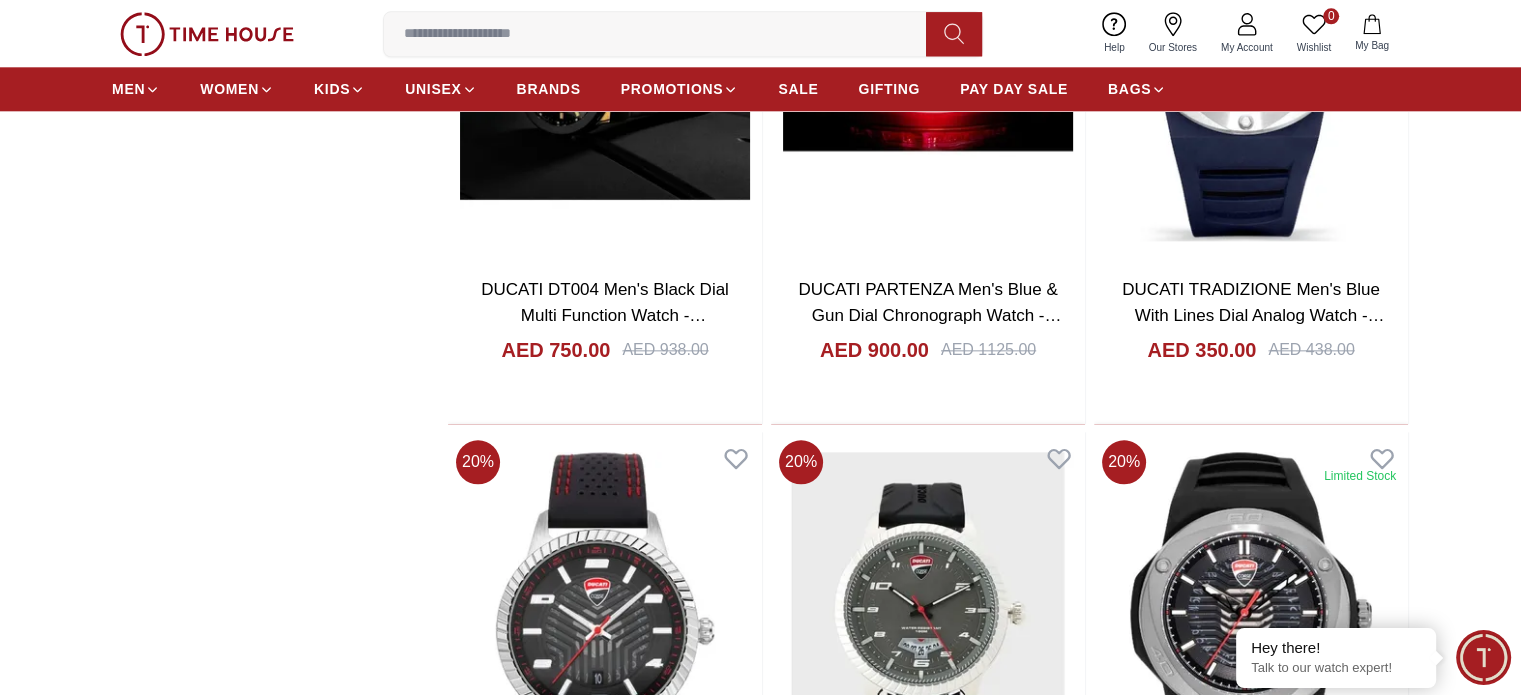 scroll, scrollTop: 2320, scrollLeft: 0, axis: vertical 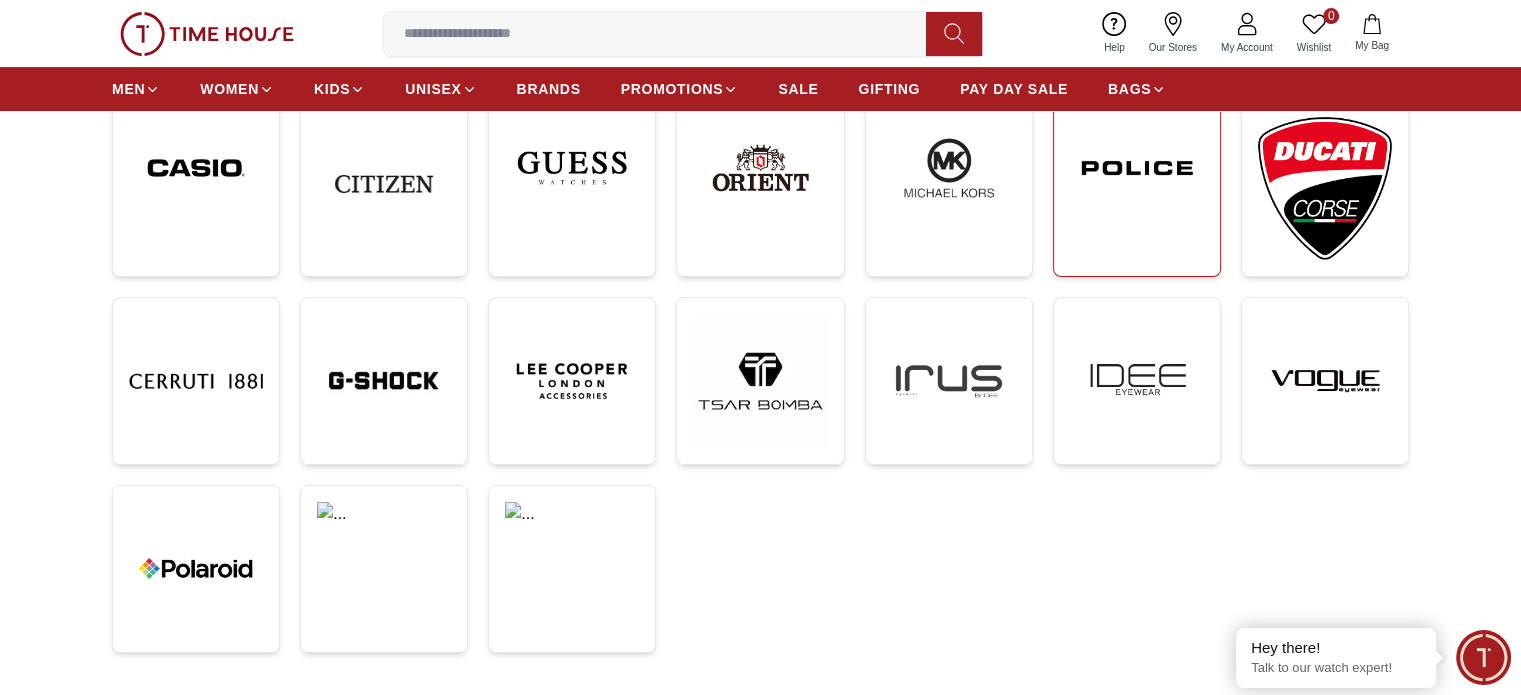 click at bounding box center (1137, 168) 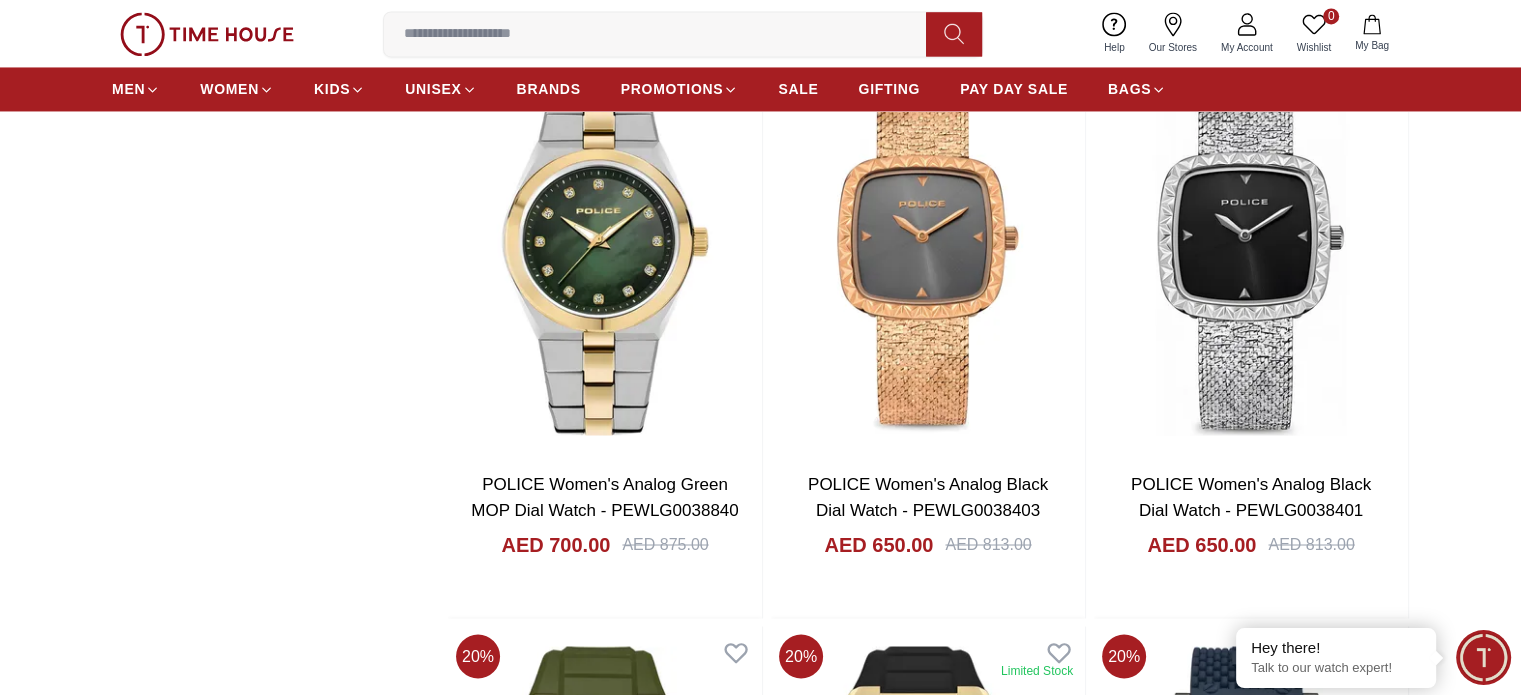 scroll, scrollTop: 3360, scrollLeft: 0, axis: vertical 